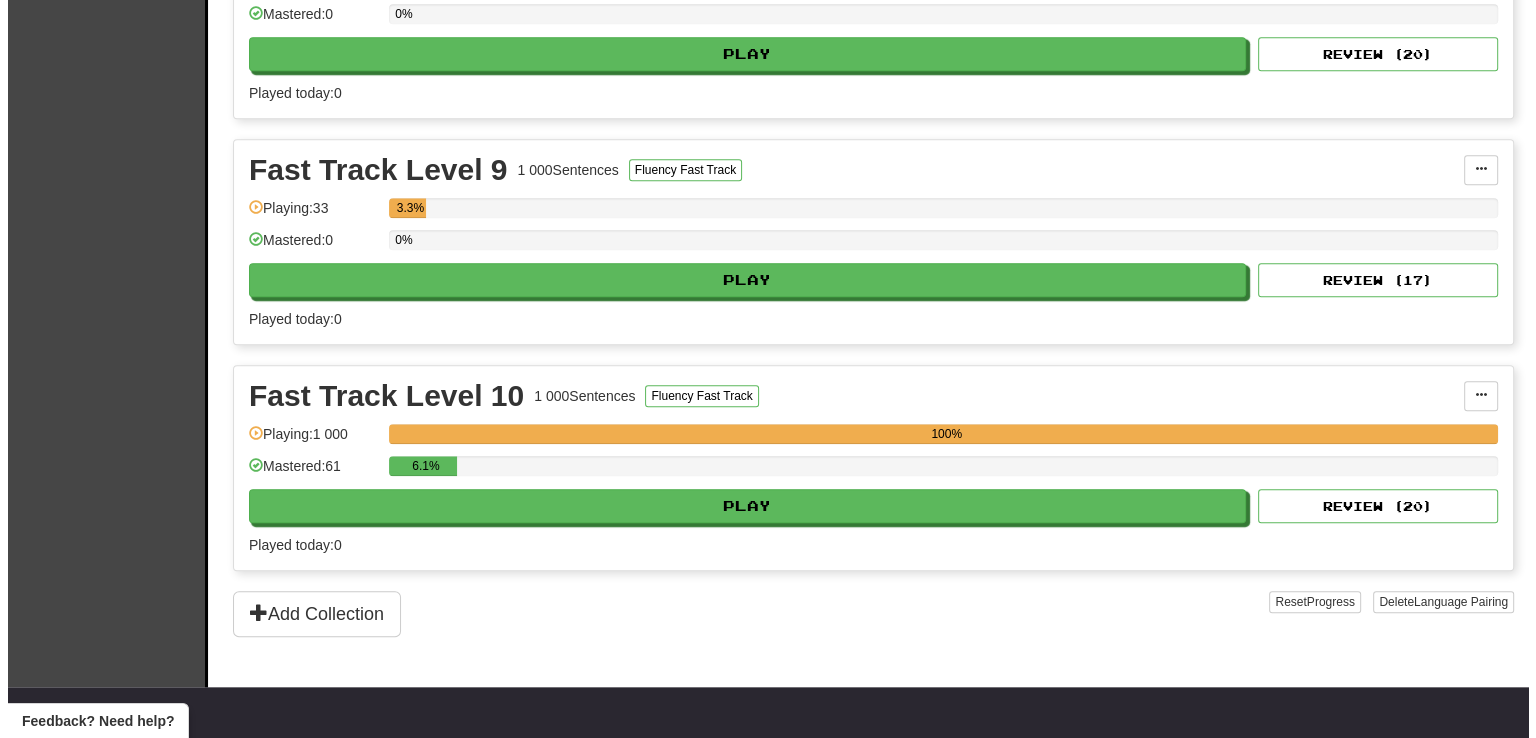 scroll, scrollTop: 1900, scrollLeft: 0, axis: vertical 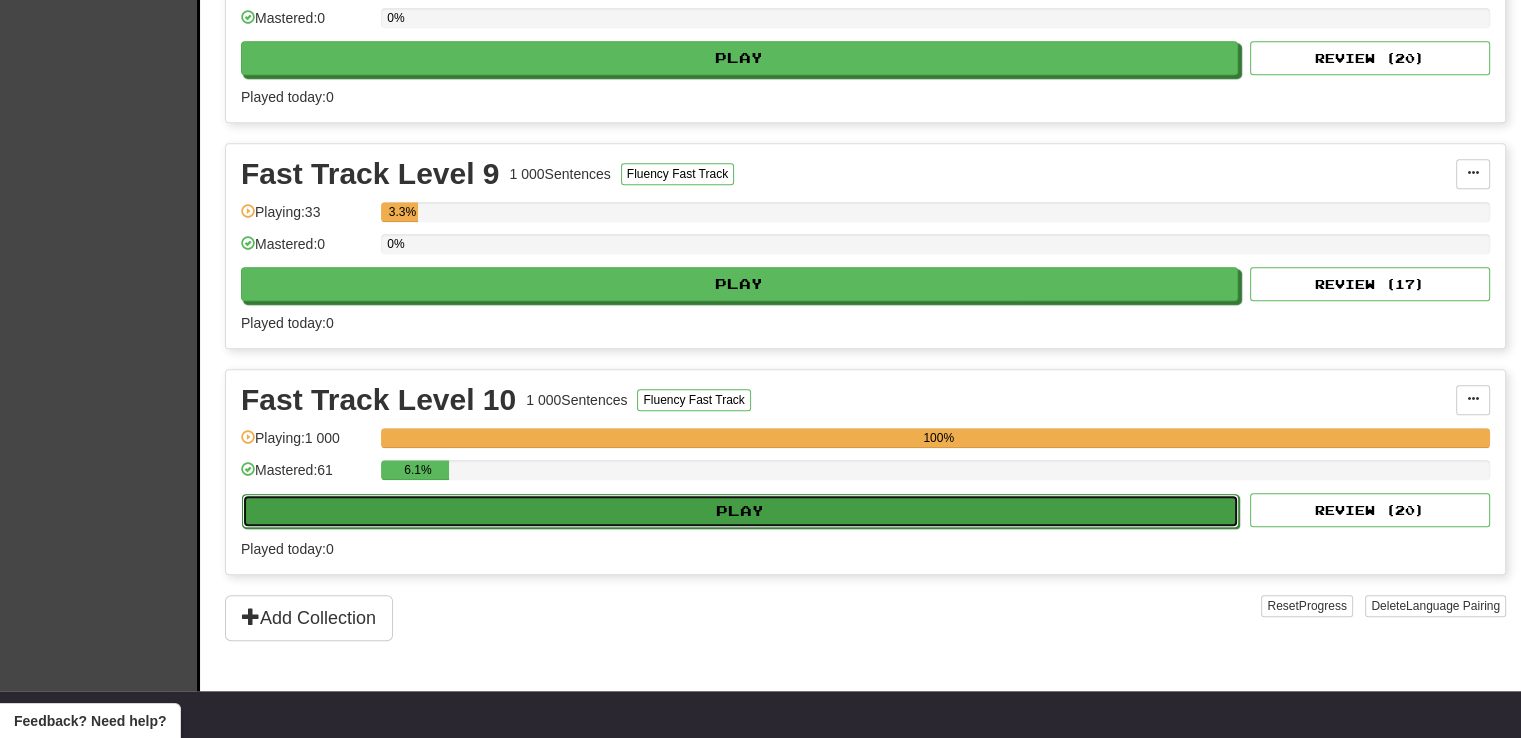 click on "Play" at bounding box center [740, 511] 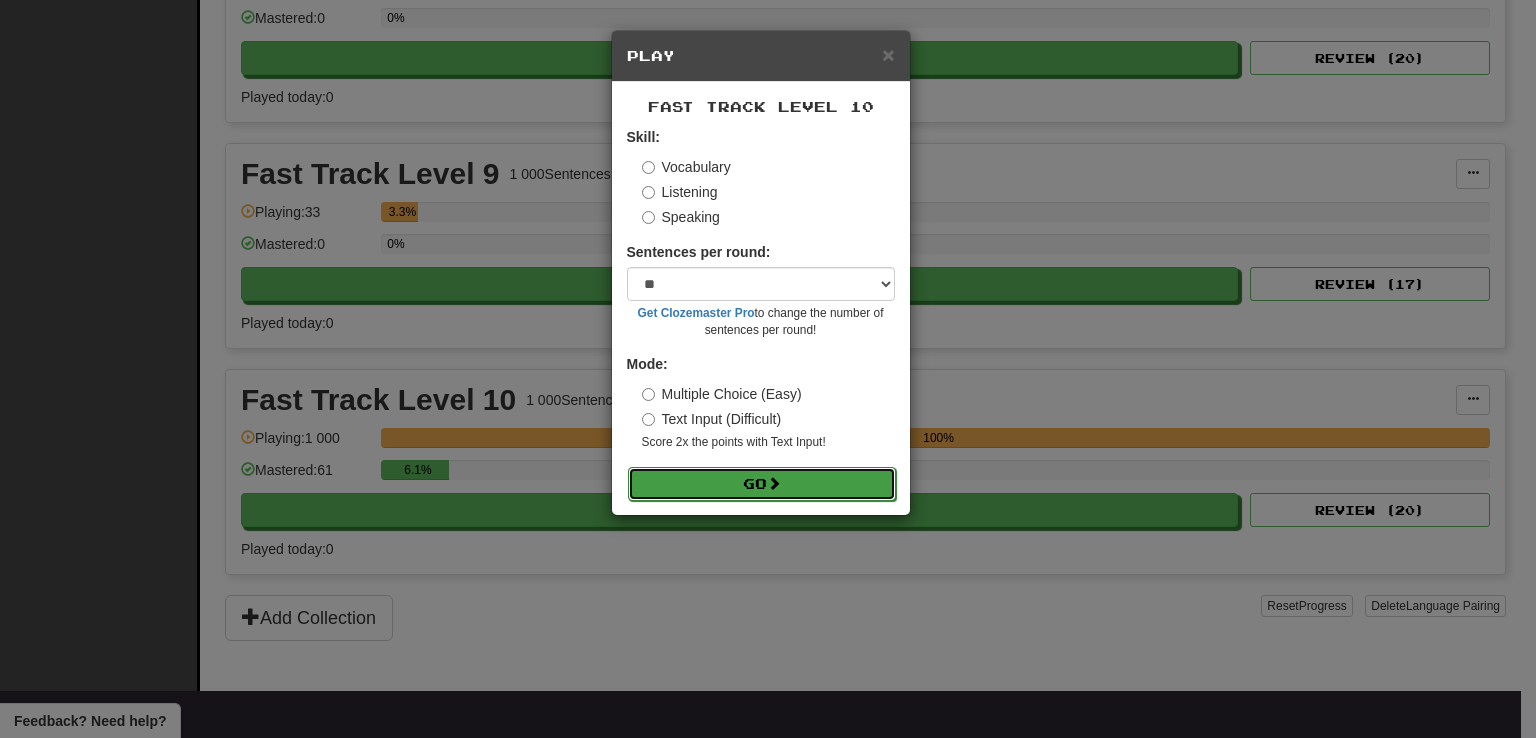 click on "Go" at bounding box center (762, 484) 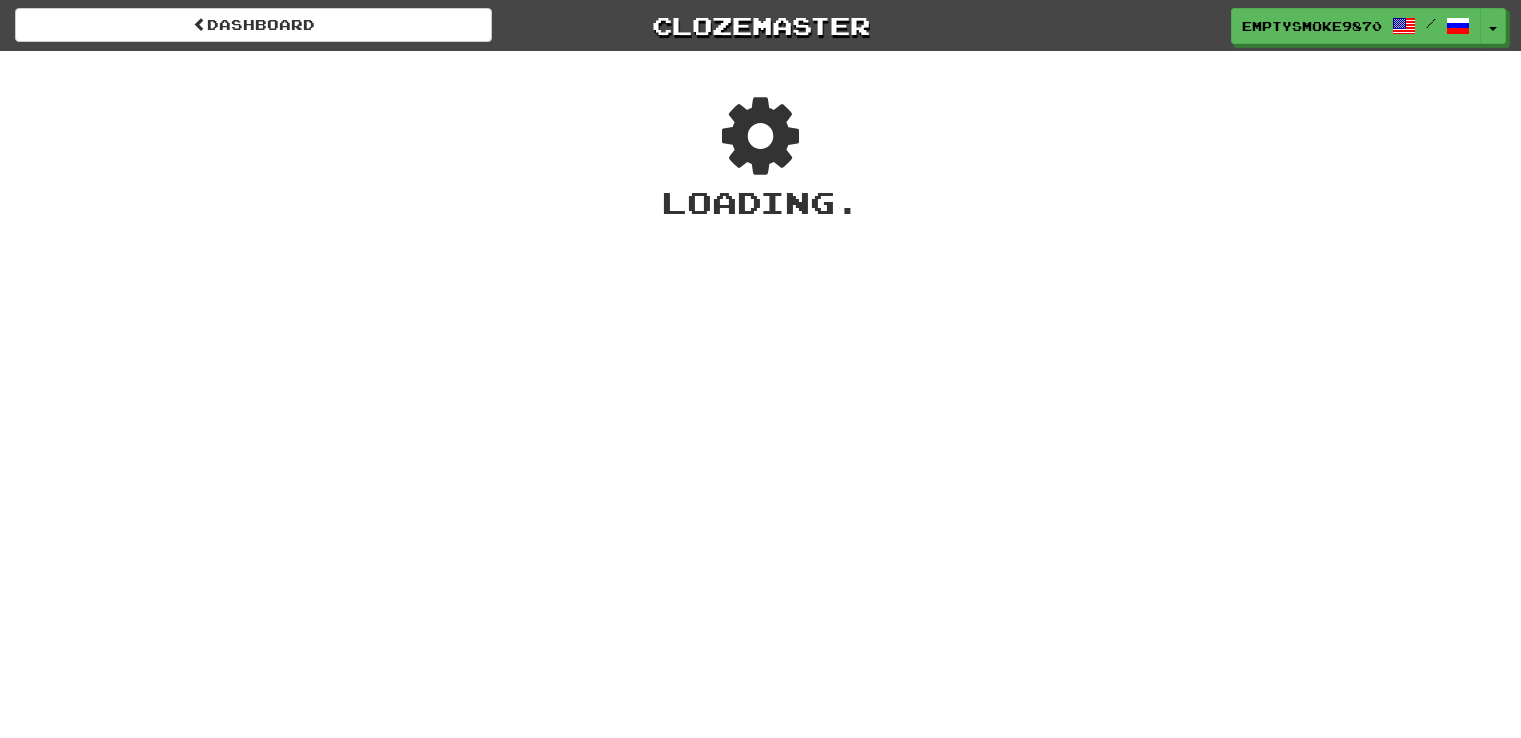 scroll, scrollTop: 0, scrollLeft: 0, axis: both 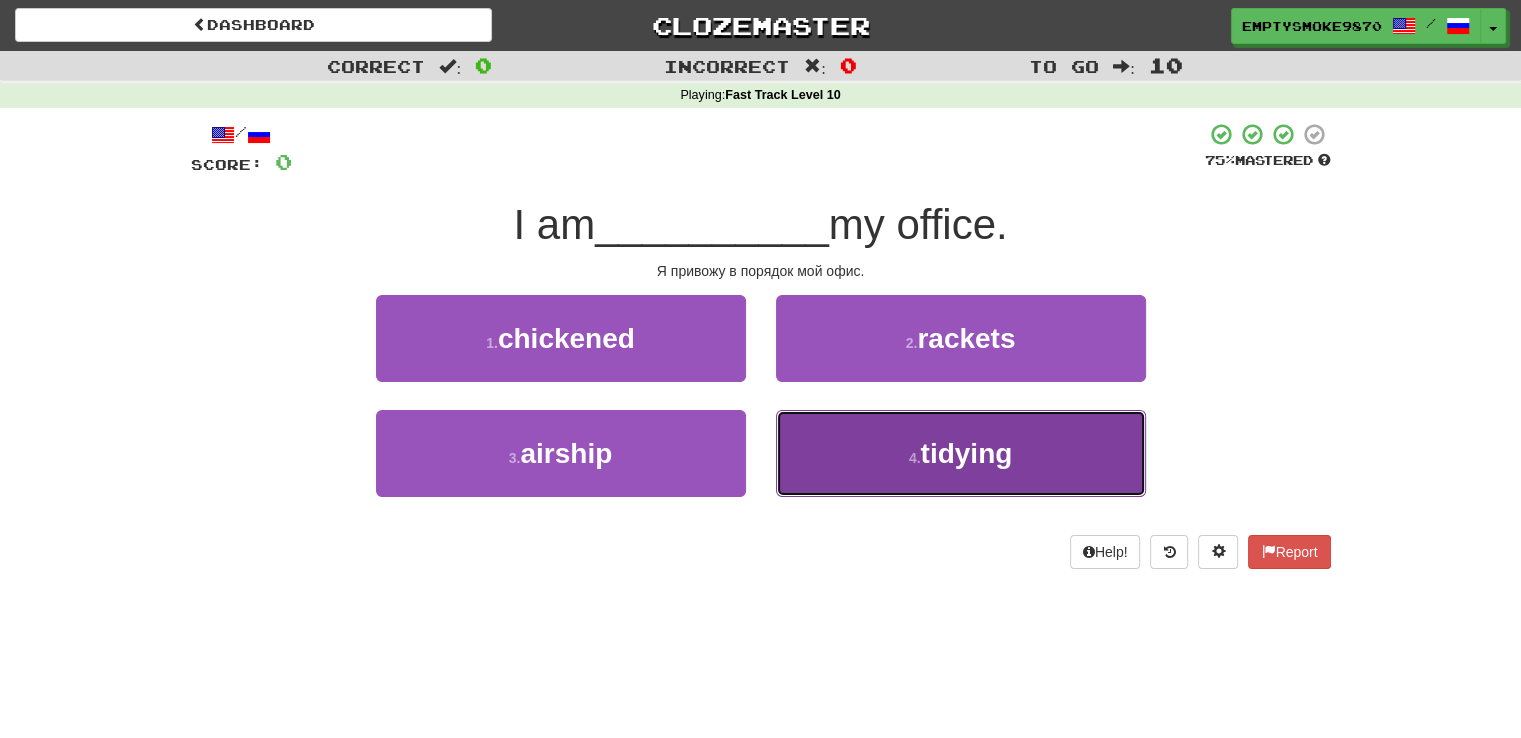 click on "4 .  tidying" at bounding box center (961, 453) 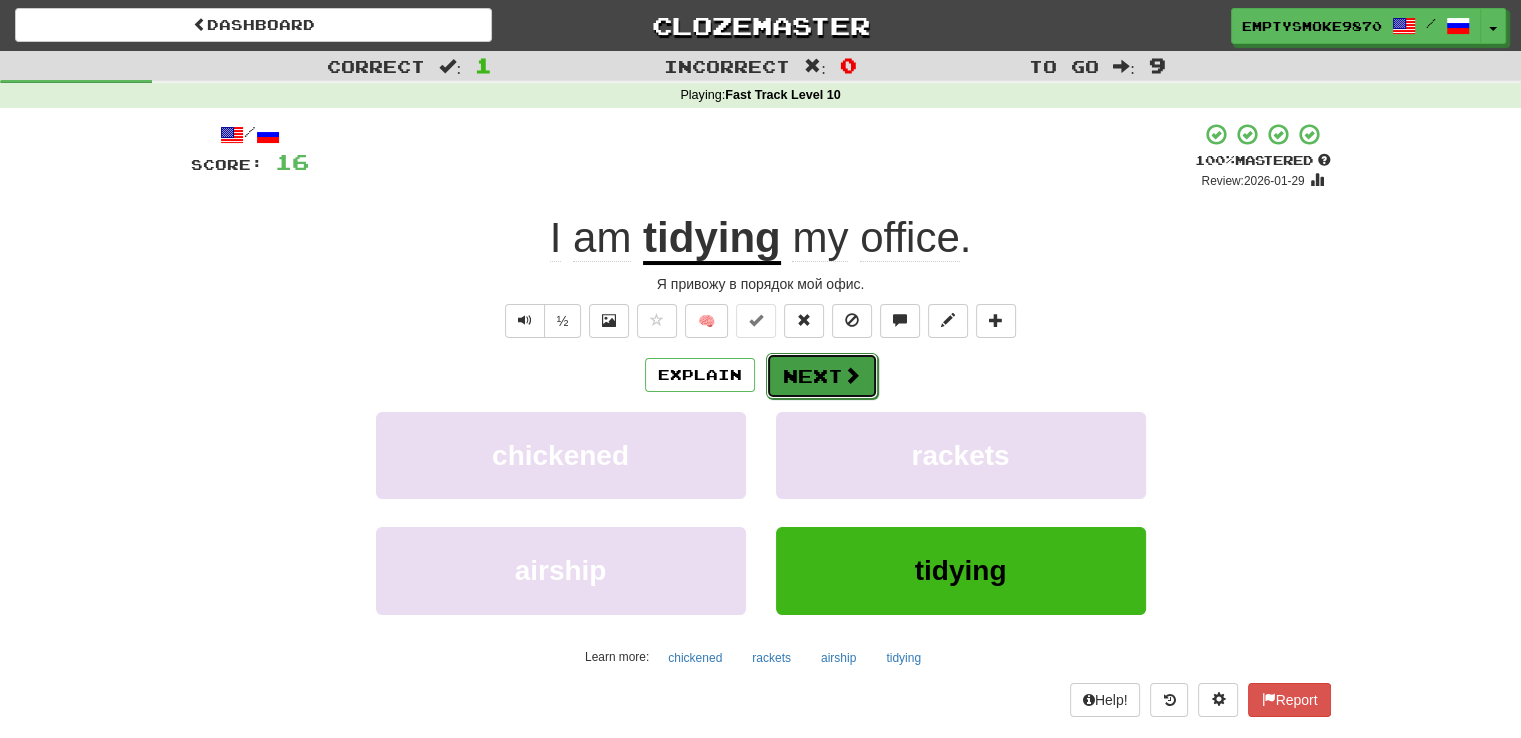 click on "Next" at bounding box center (822, 376) 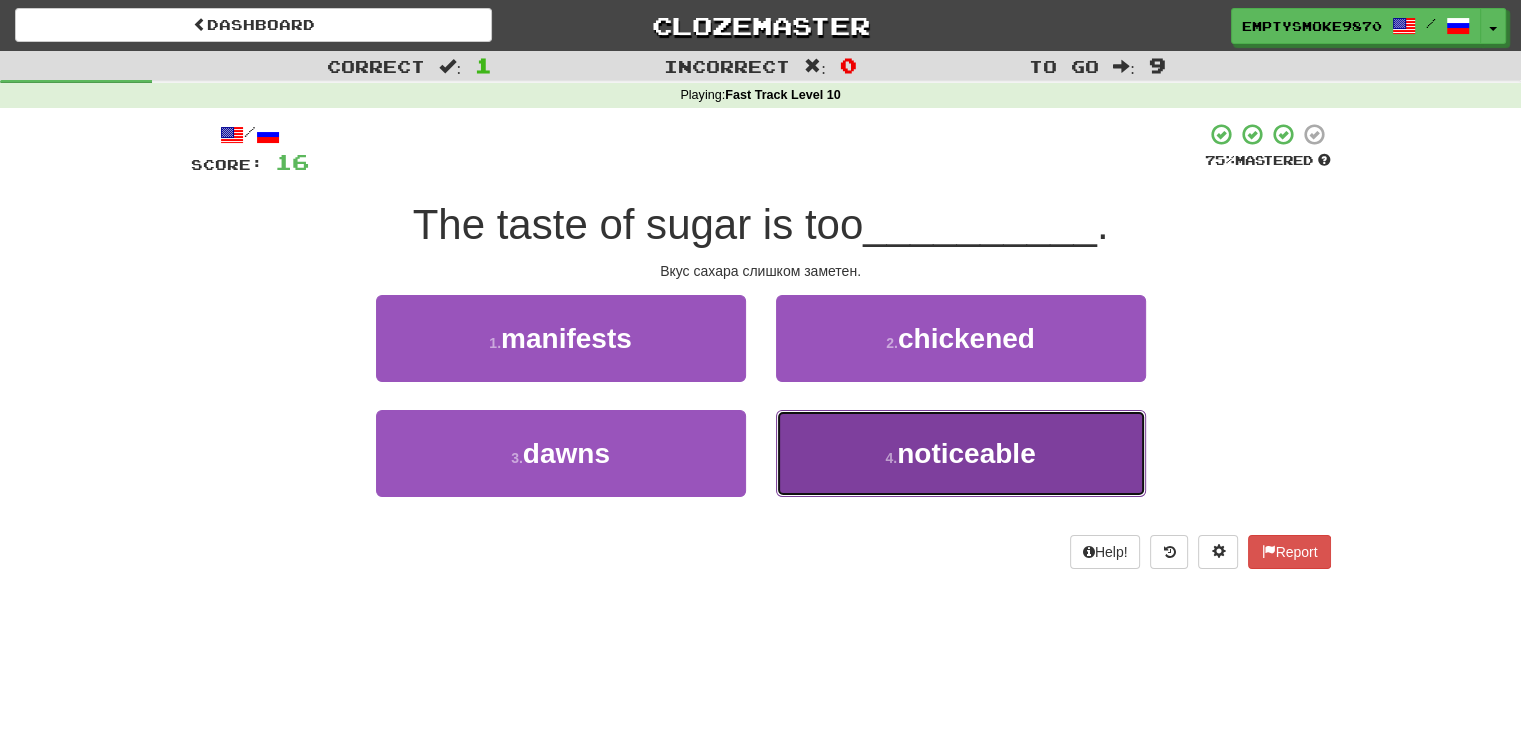 click on "4 .  noticeable" at bounding box center (961, 453) 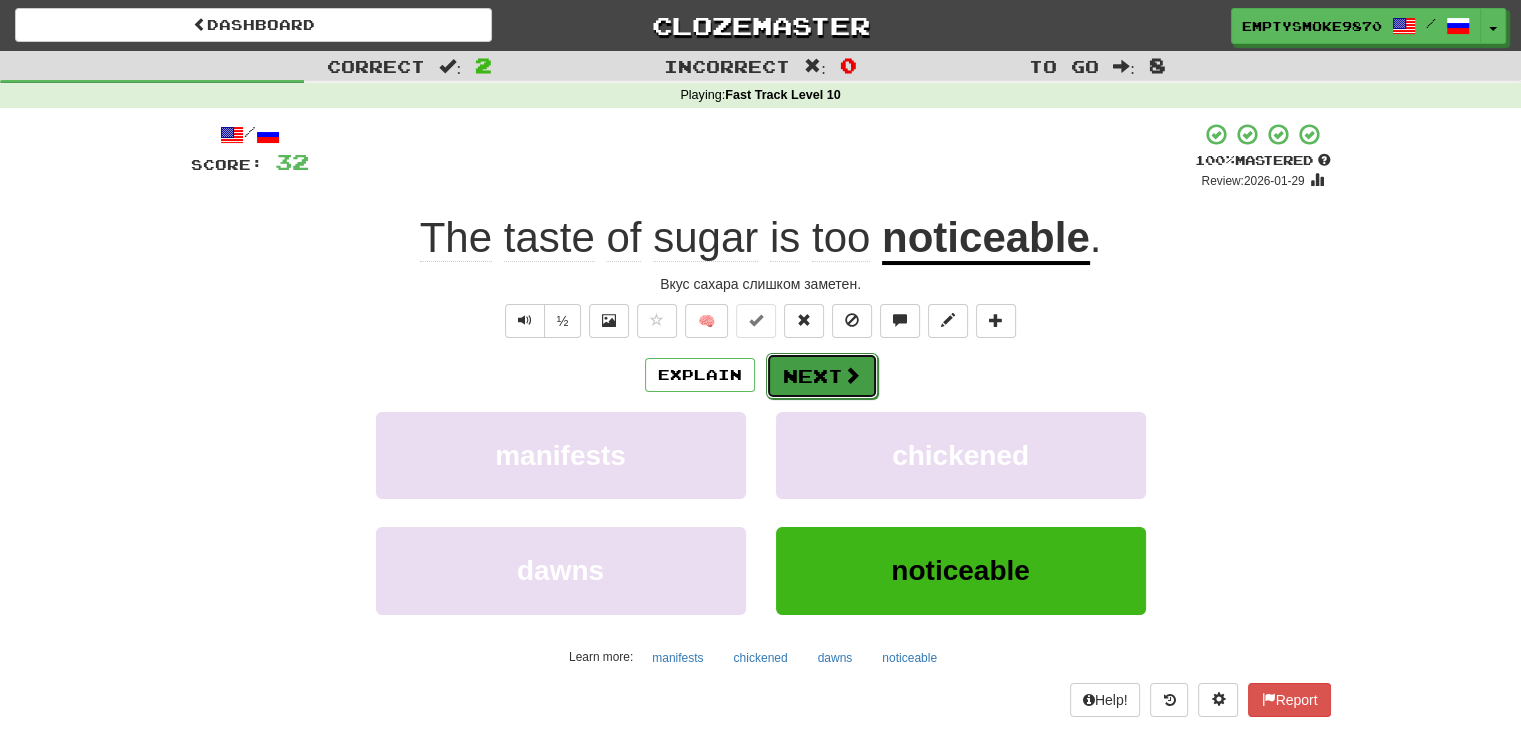 click on "Next" at bounding box center (822, 376) 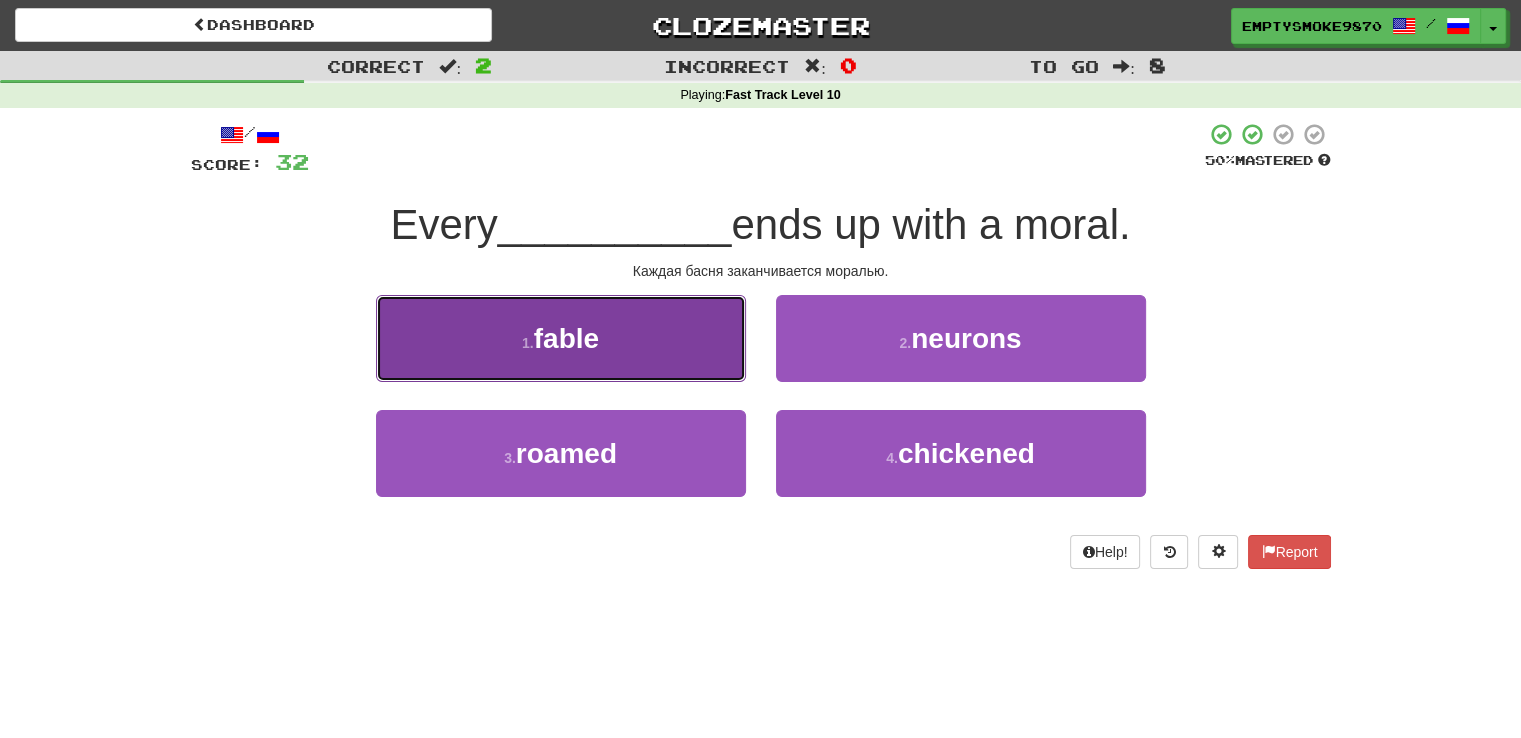 click on "1 .  fable" at bounding box center (561, 338) 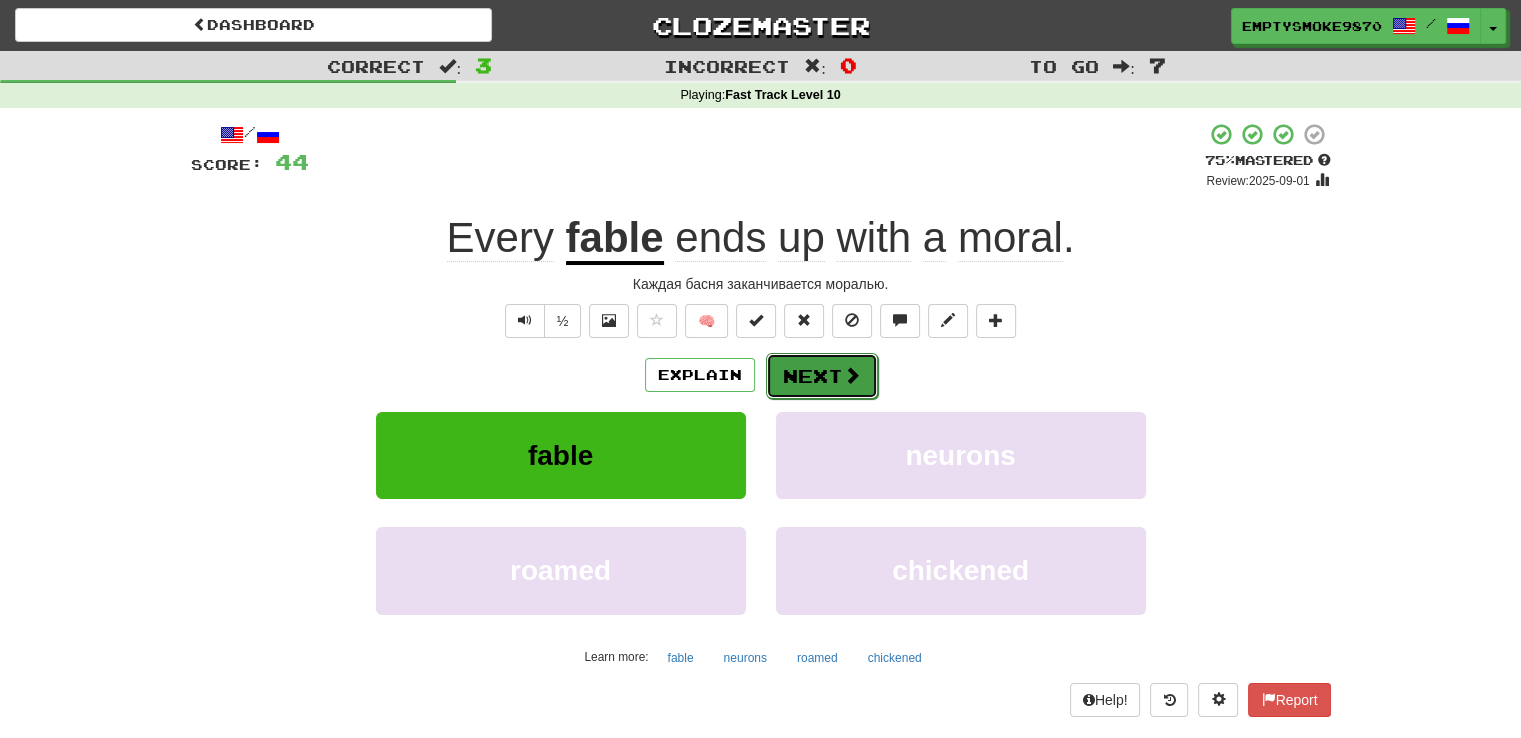 click on "Next" at bounding box center (822, 376) 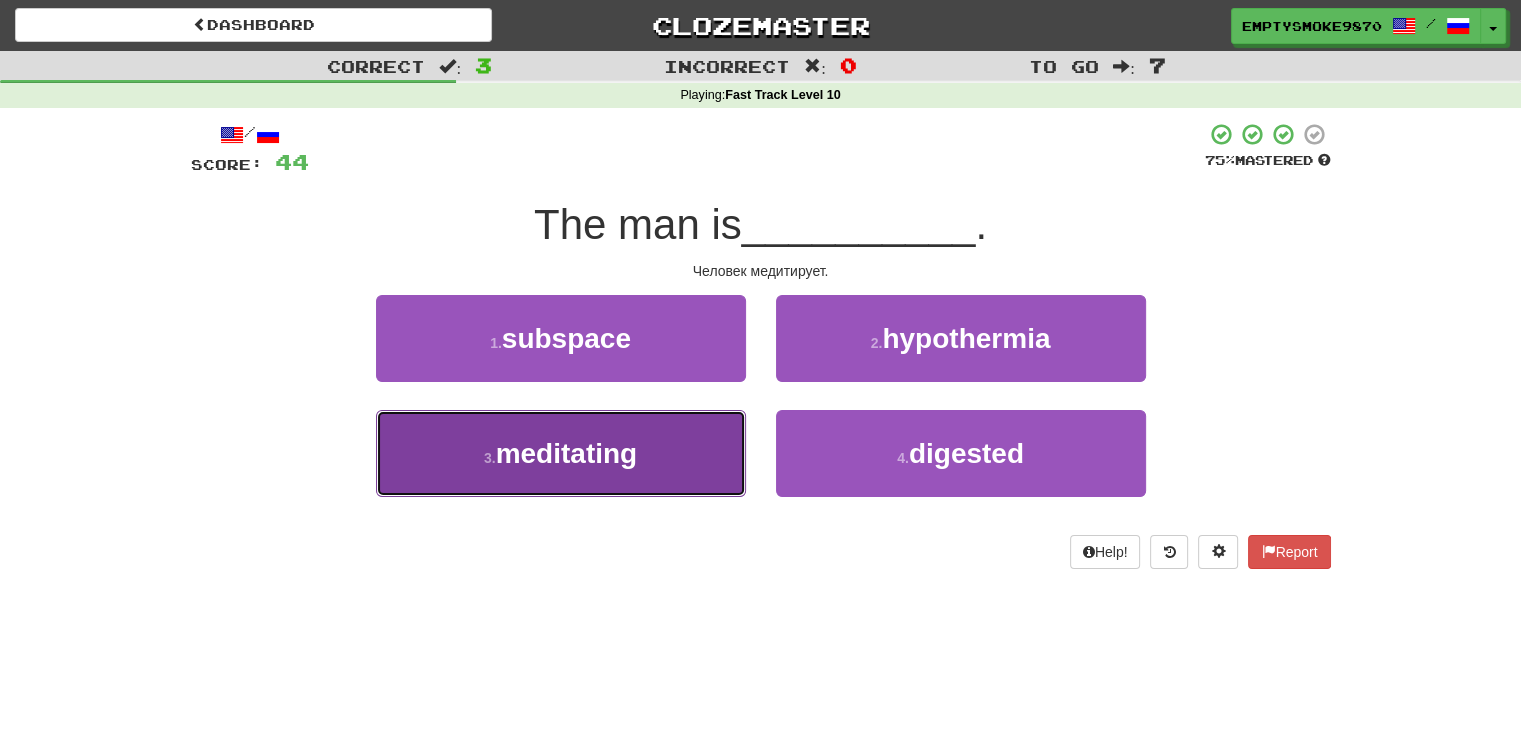 click on "3 .  meditating" at bounding box center (561, 453) 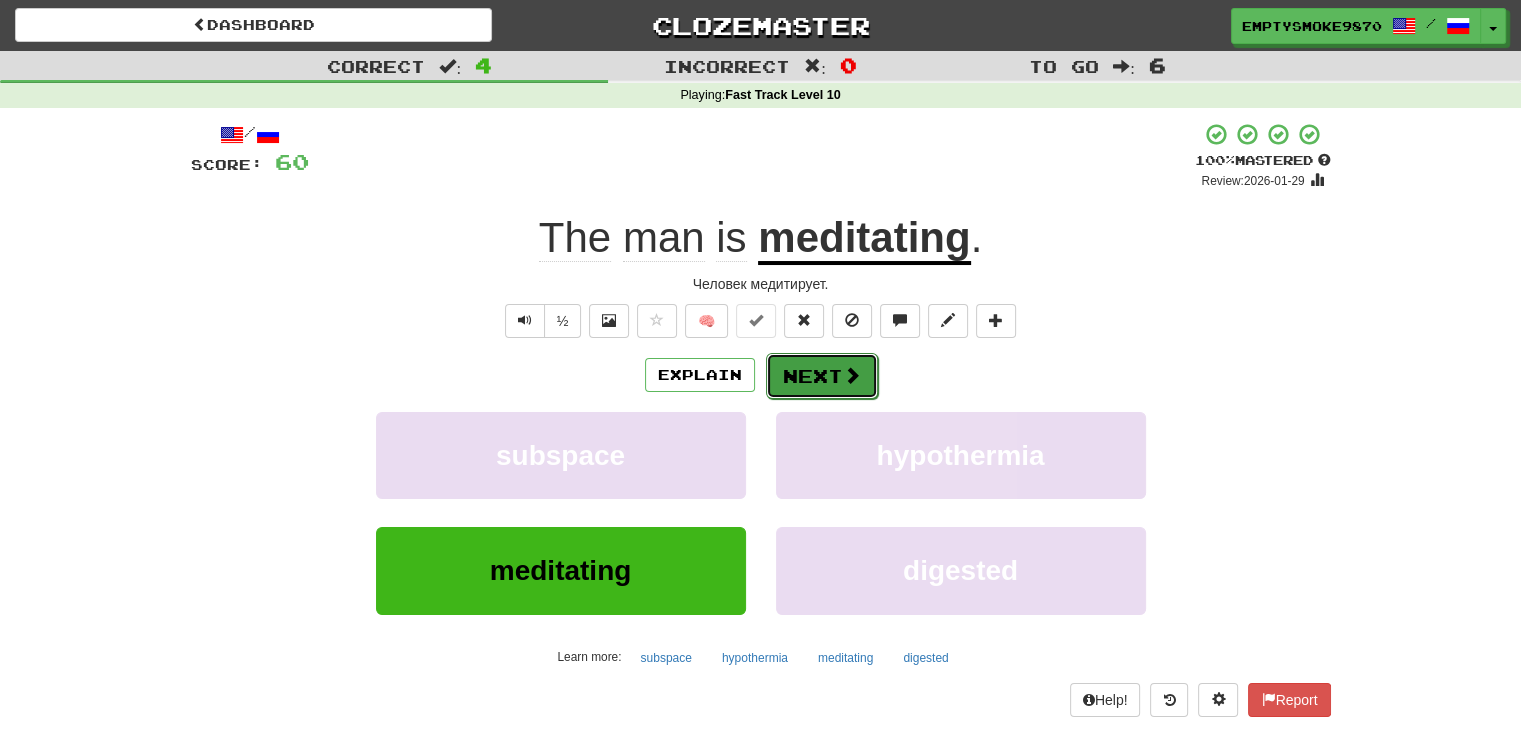 click on "Next" at bounding box center (822, 376) 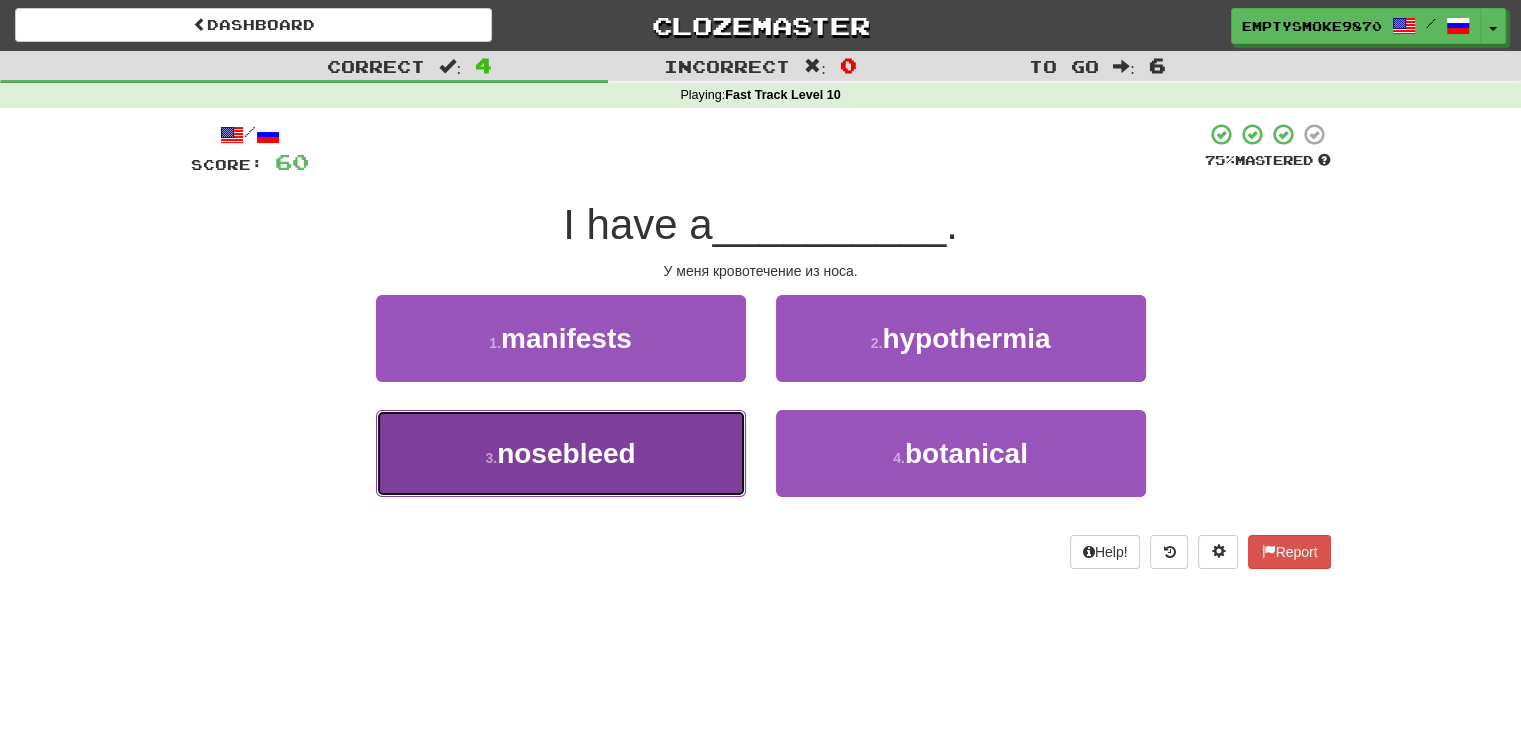 click on "3 .  nosebleed" at bounding box center [561, 453] 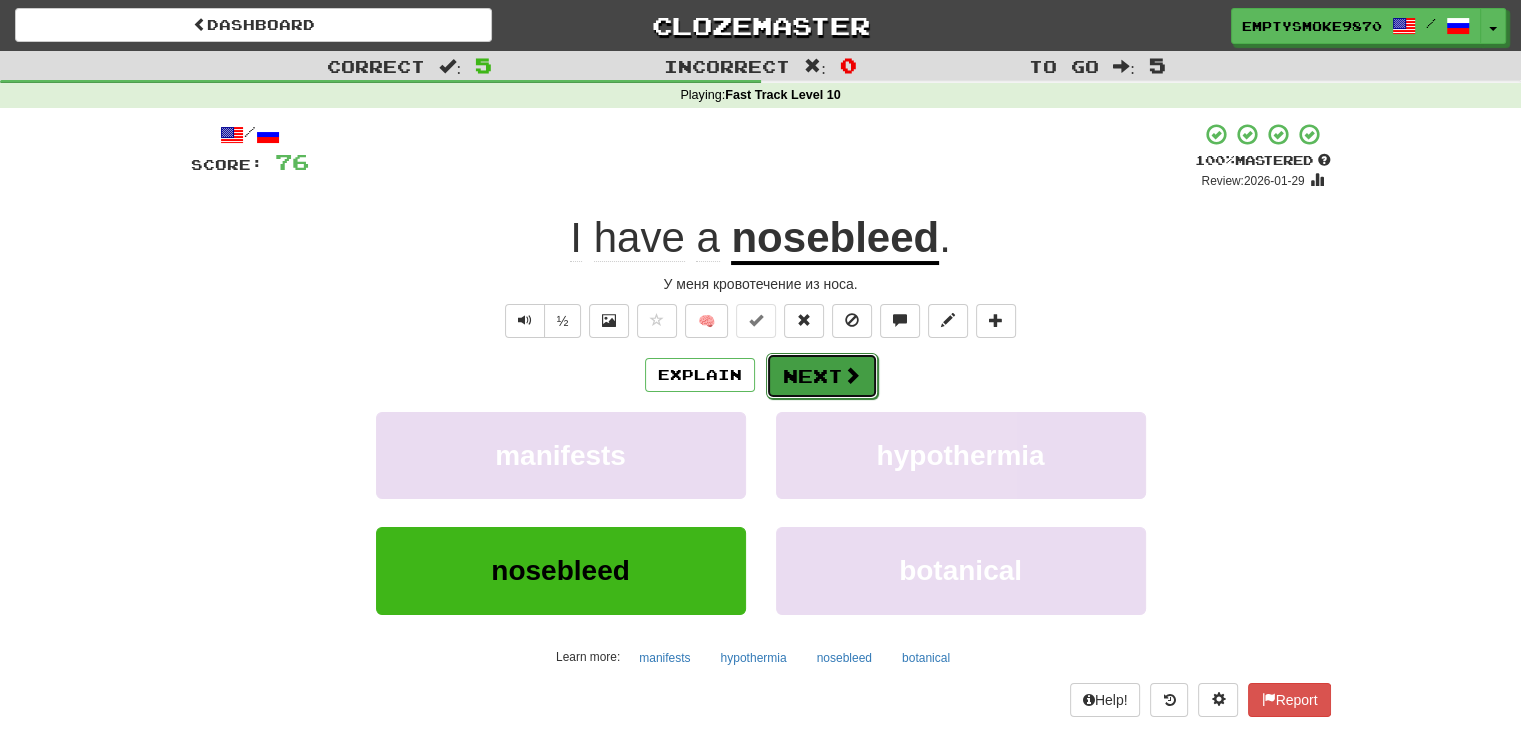 click on "Next" at bounding box center (822, 376) 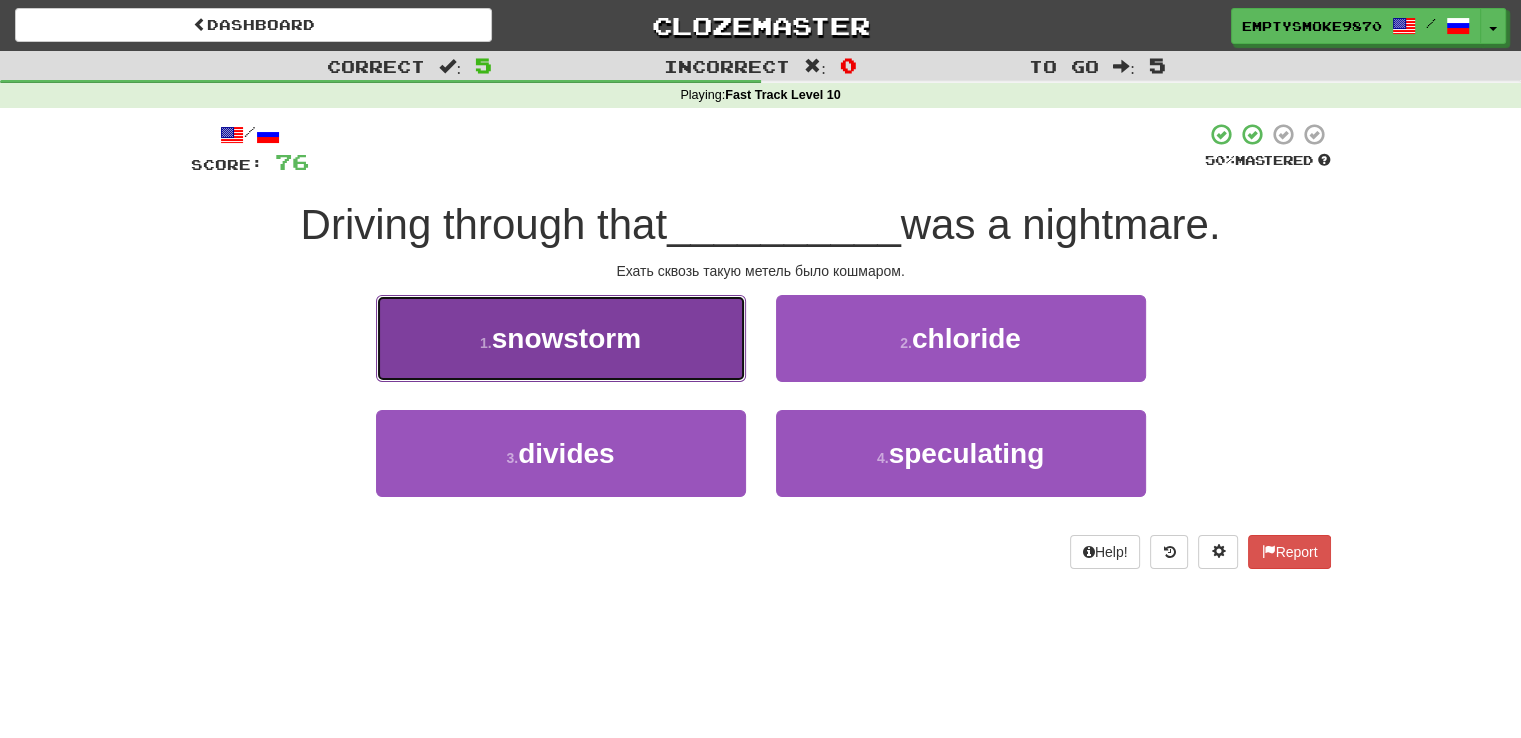 click on "1 .  snowstorm" at bounding box center [561, 338] 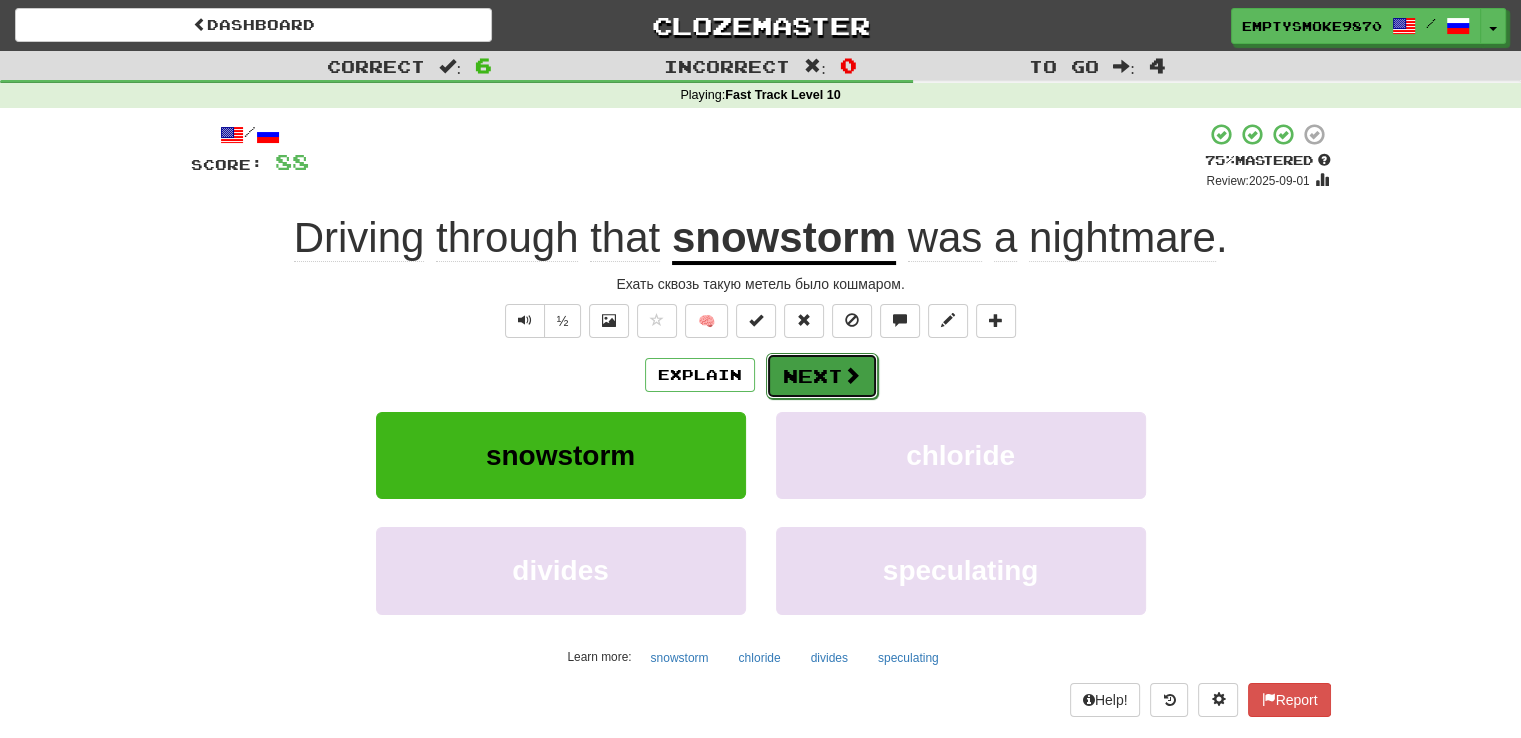 click on "Next" at bounding box center [822, 376] 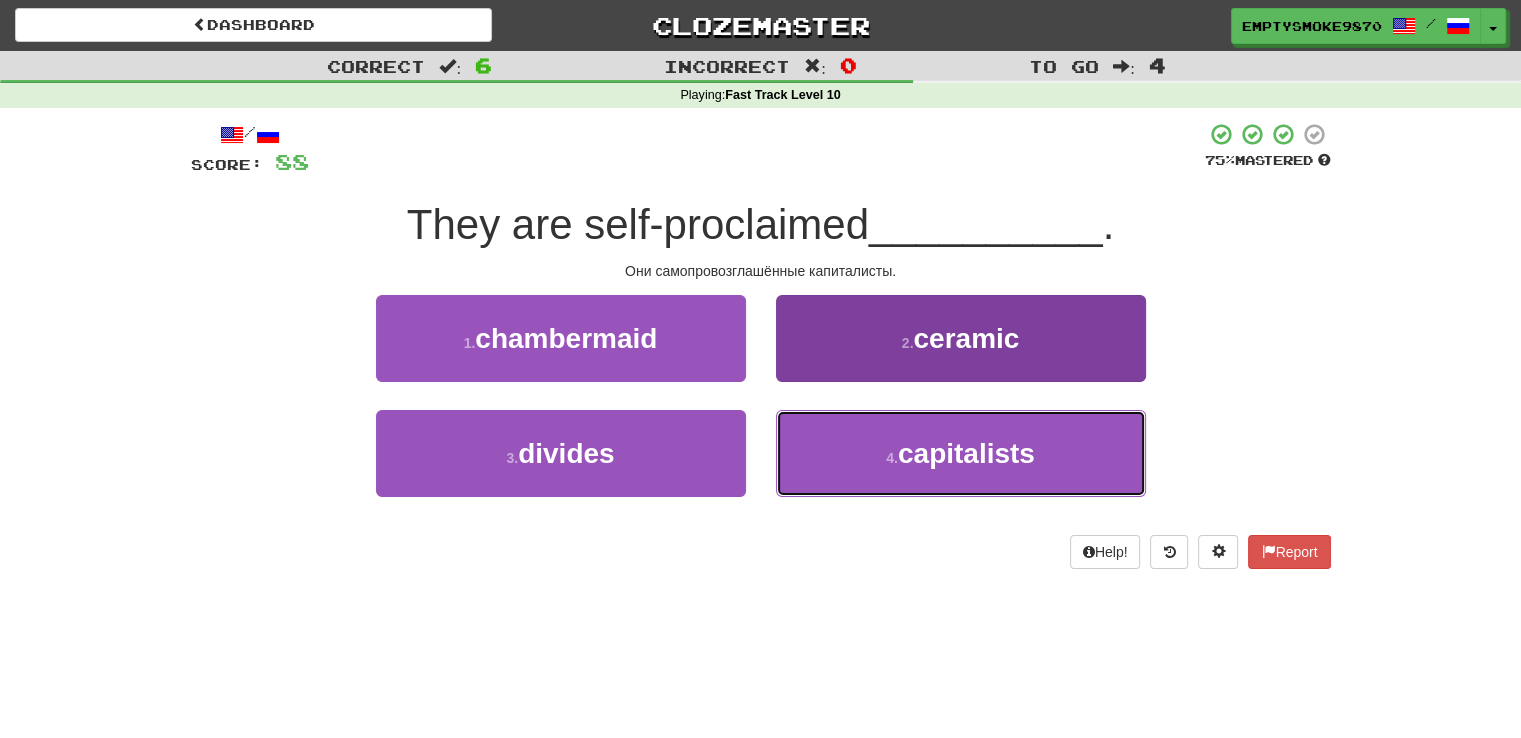 click on "4 .  capitalists" at bounding box center (961, 453) 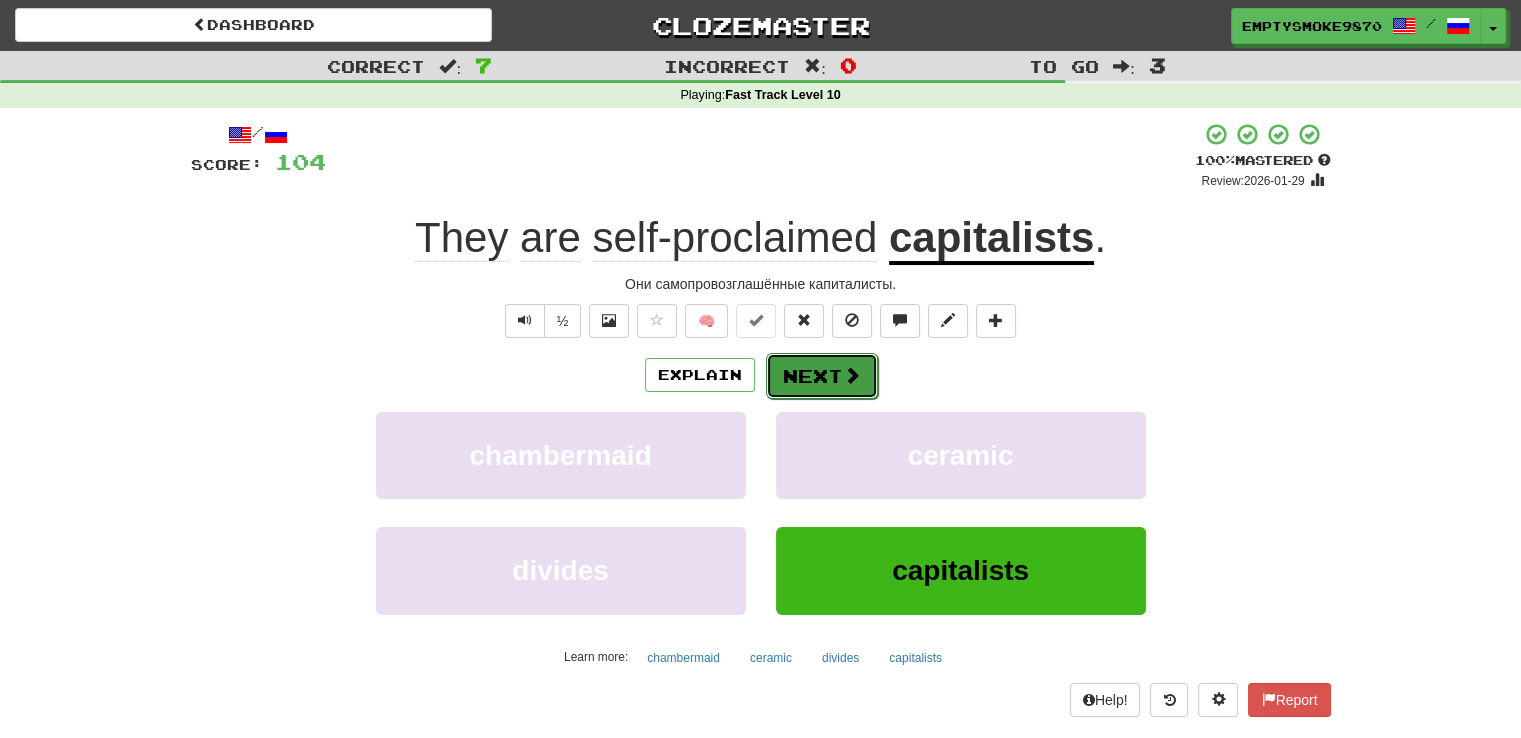 click on "Next" at bounding box center [822, 376] 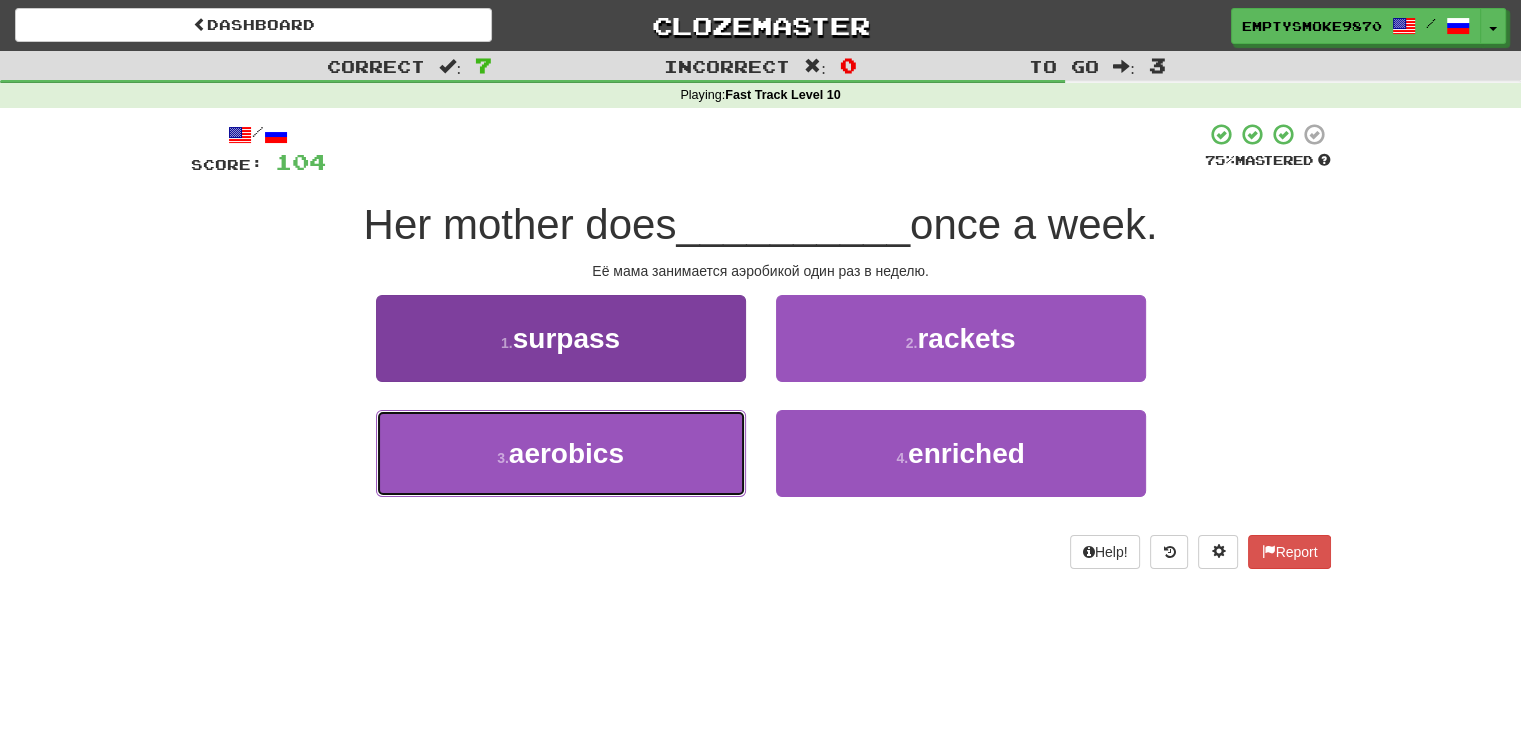 drag, startPoint x: 653, startPoint y: 453, endPoint x: 668, endPoint y: 451, distance: 15.132746 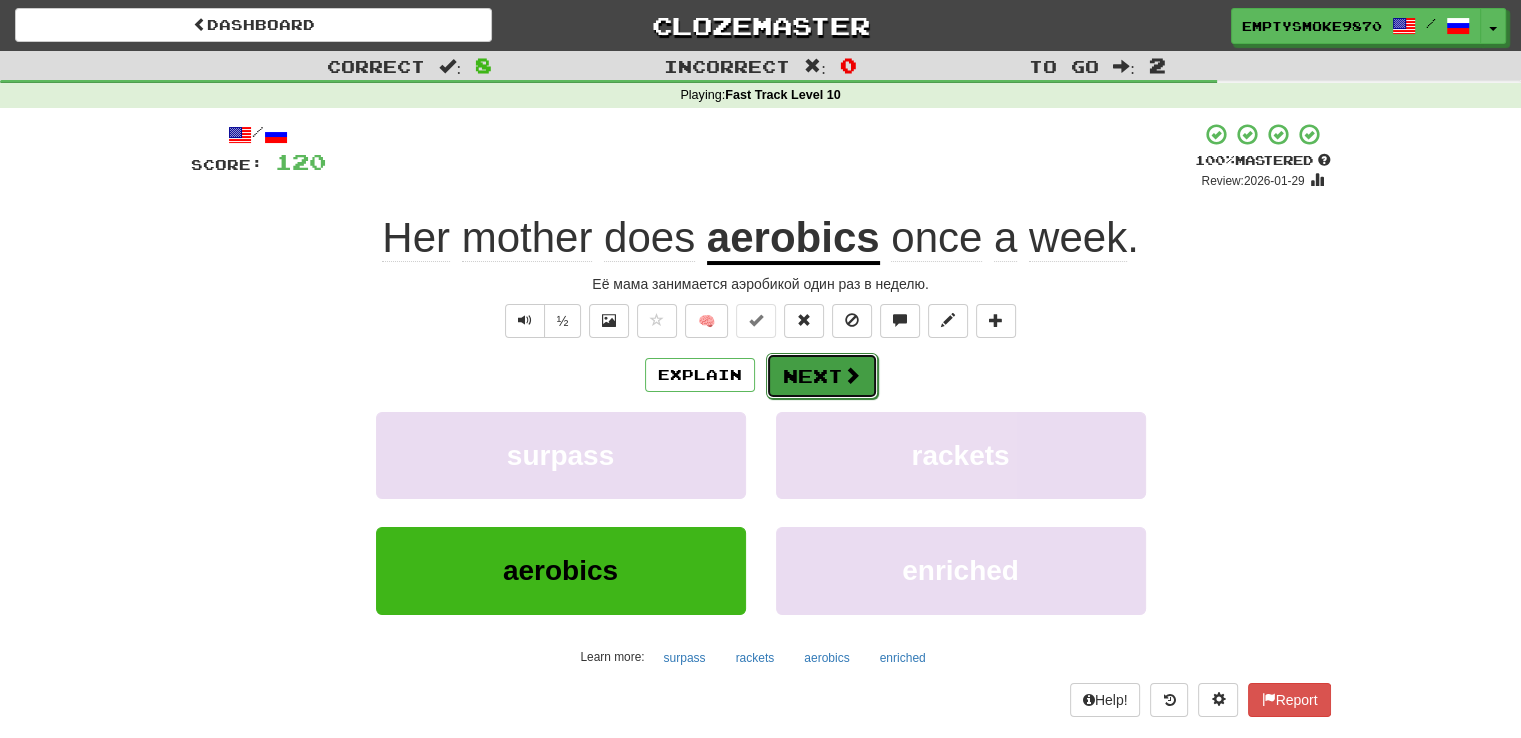click on "Next" at bounding box center (822, 376) 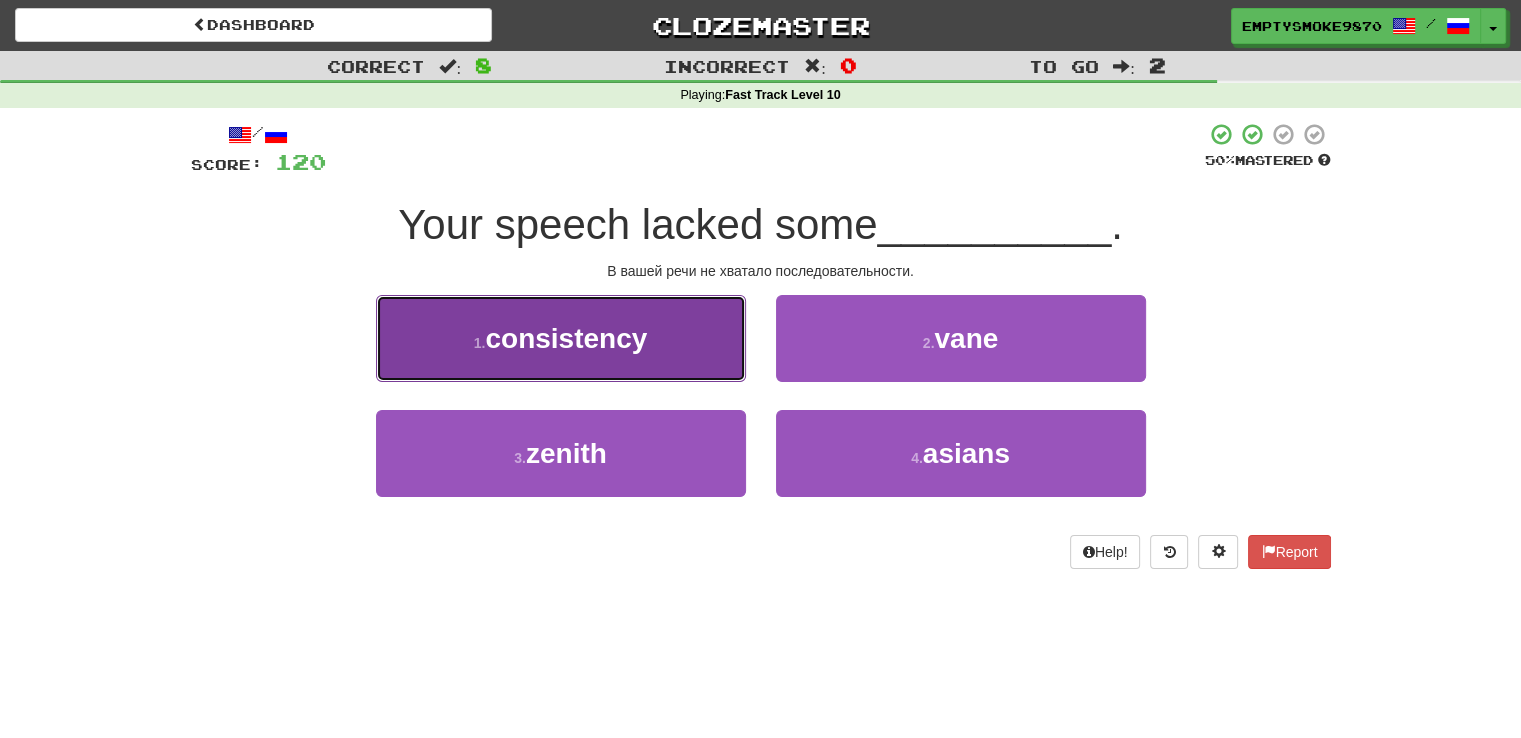 click on "1 .  consistency" at bounding box center [561, 338] 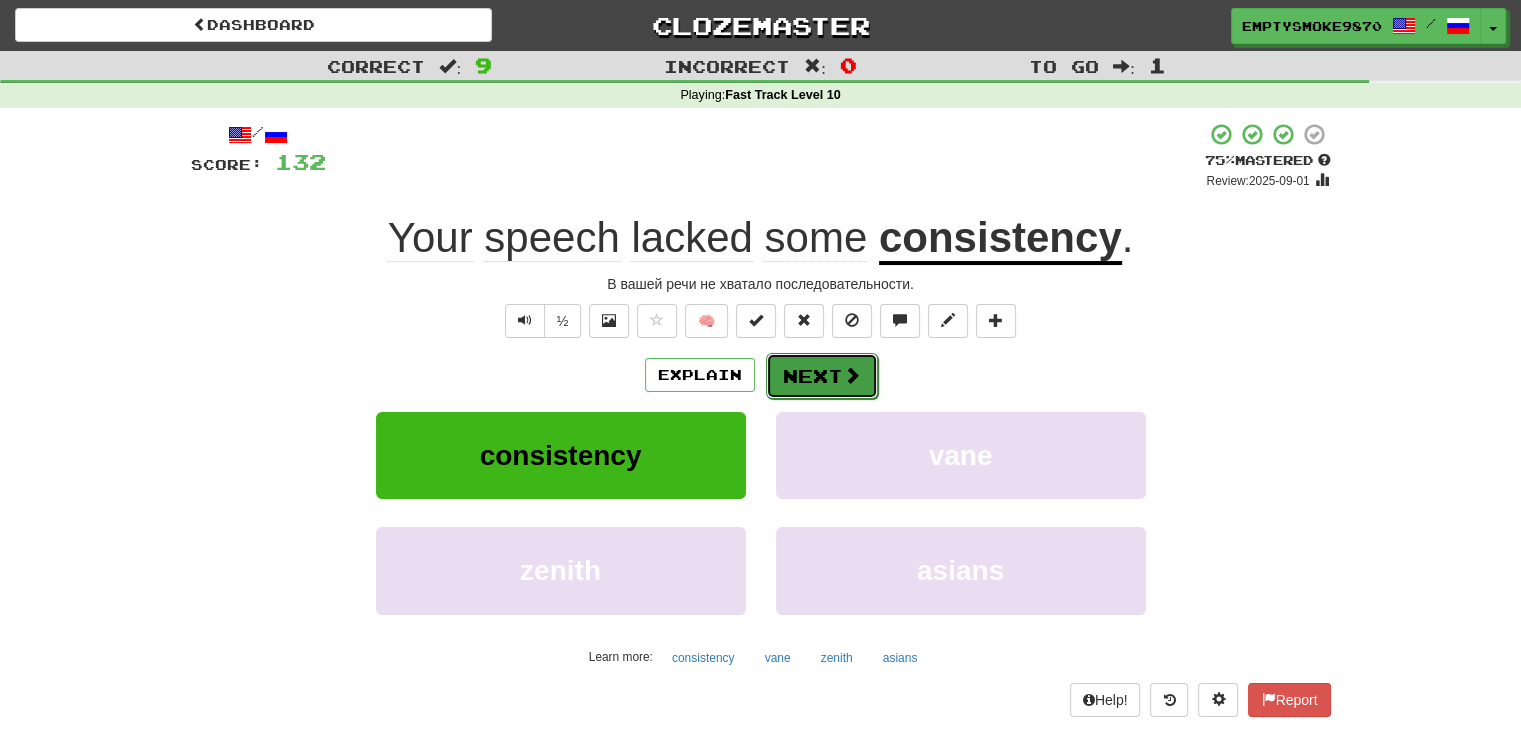click on "Next" at bounding box center [822, 376] 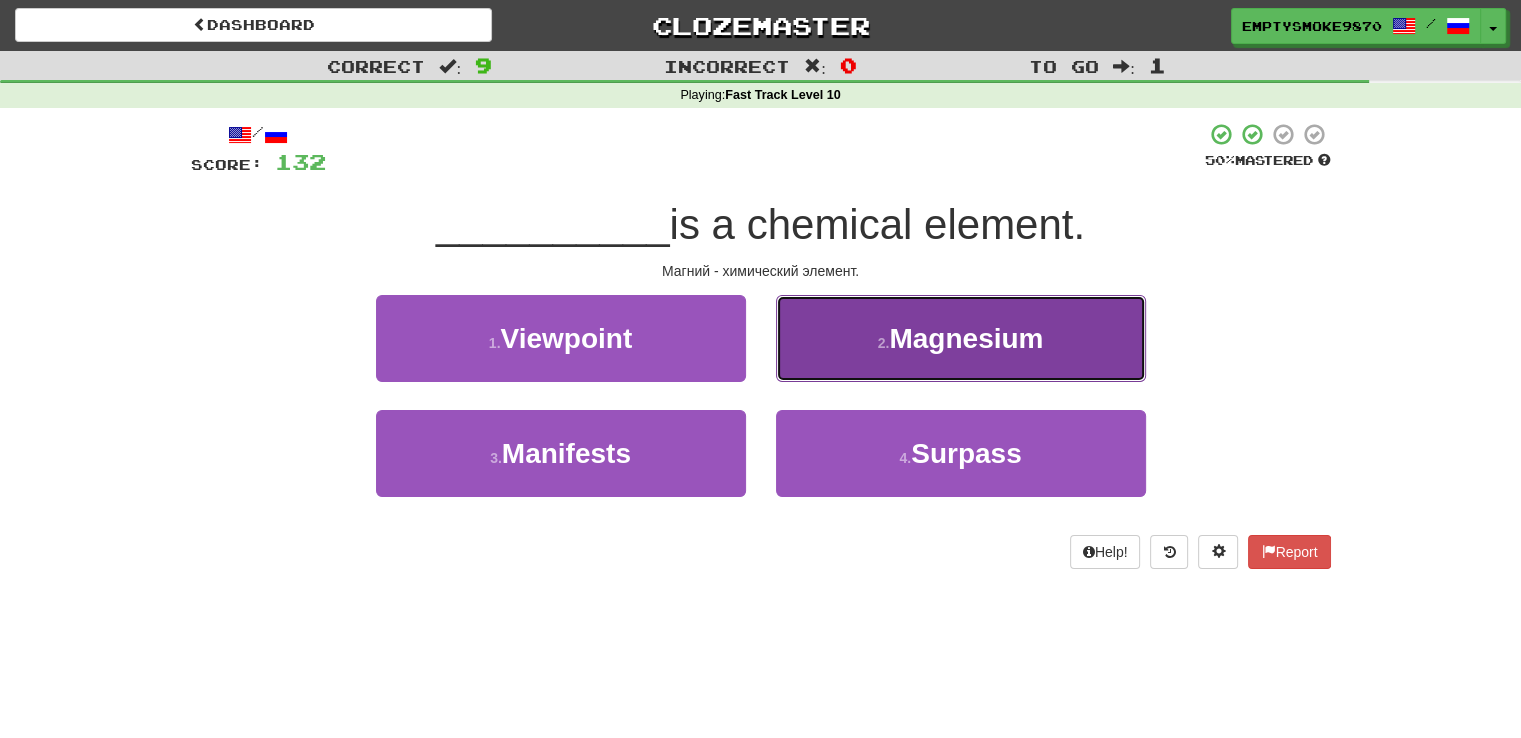 click on "2 .  Magnesium" at bounding box center (961, 338) 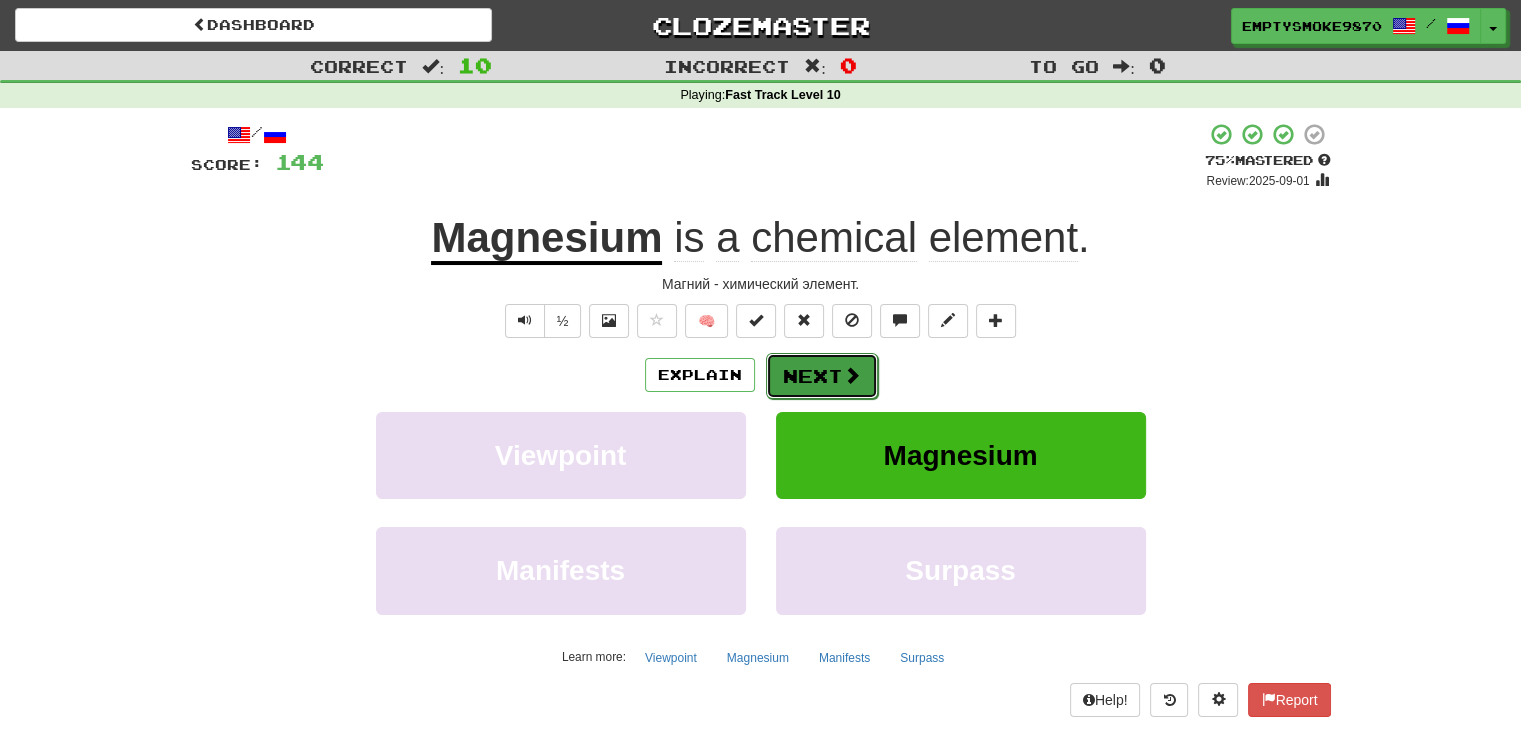 click on "Next" at bounding box center (822, 376) 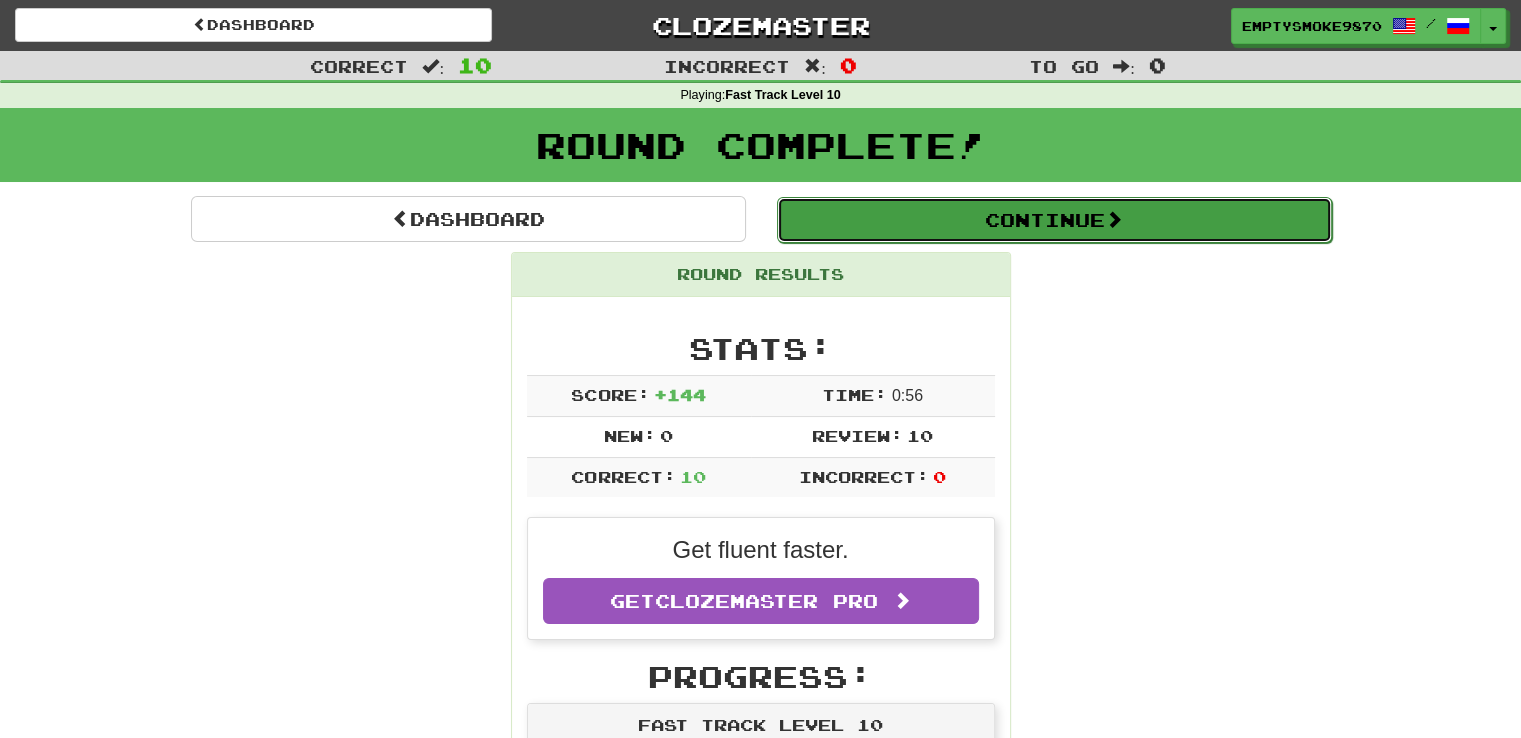 click on "Continue" at bounding box center [1054, 220] 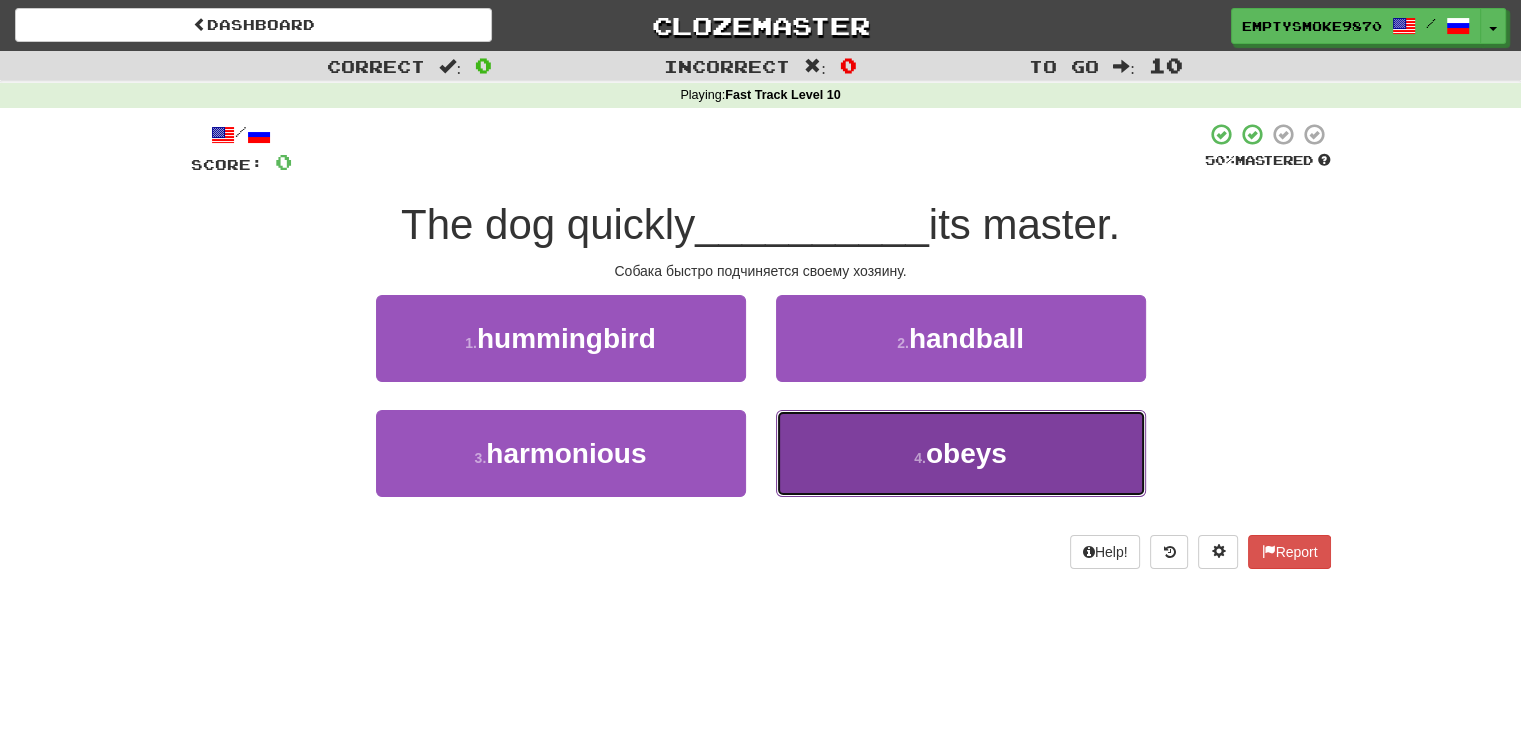 click on "4 .  obeys" at bounding box center [961, 453] 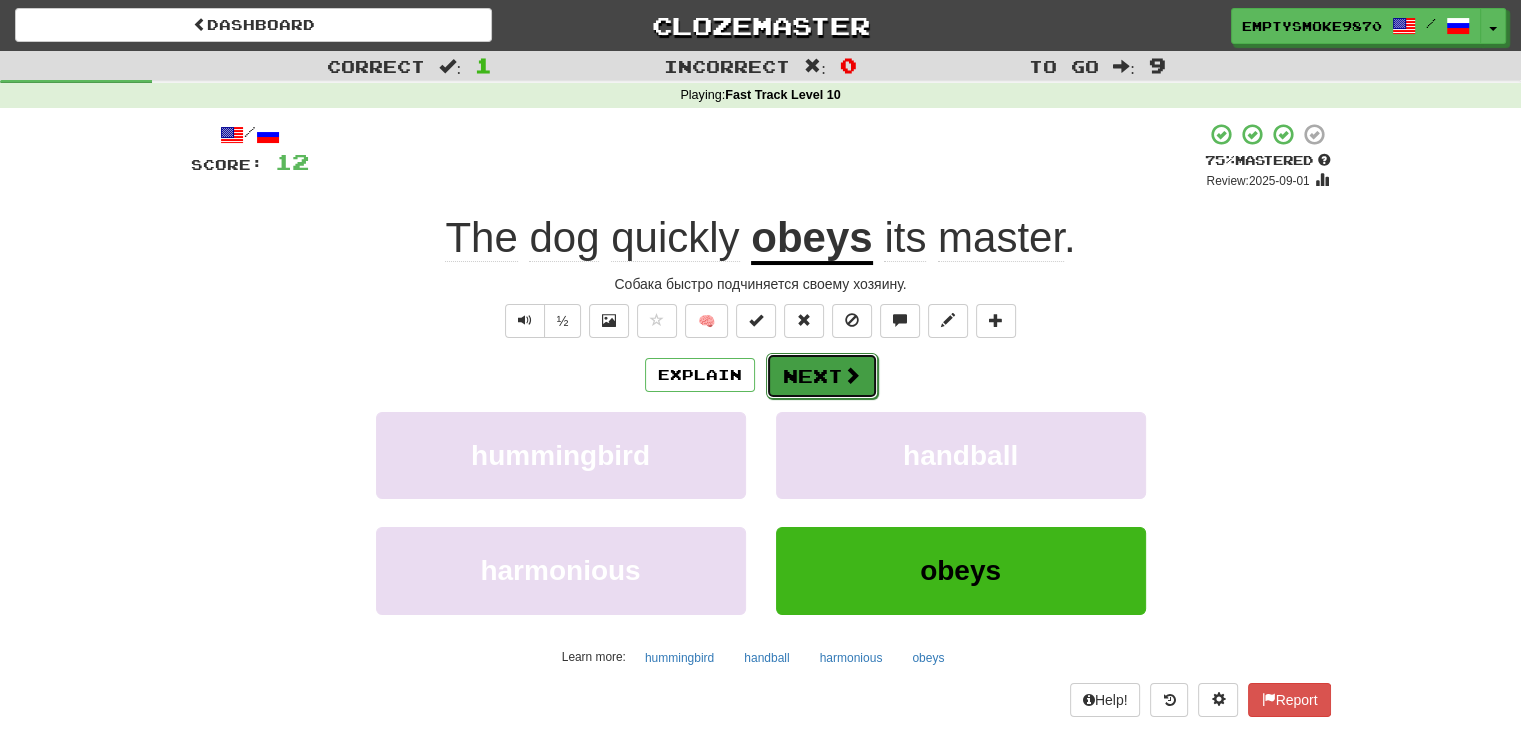 click on "Next" at bounding box center (822, 376) 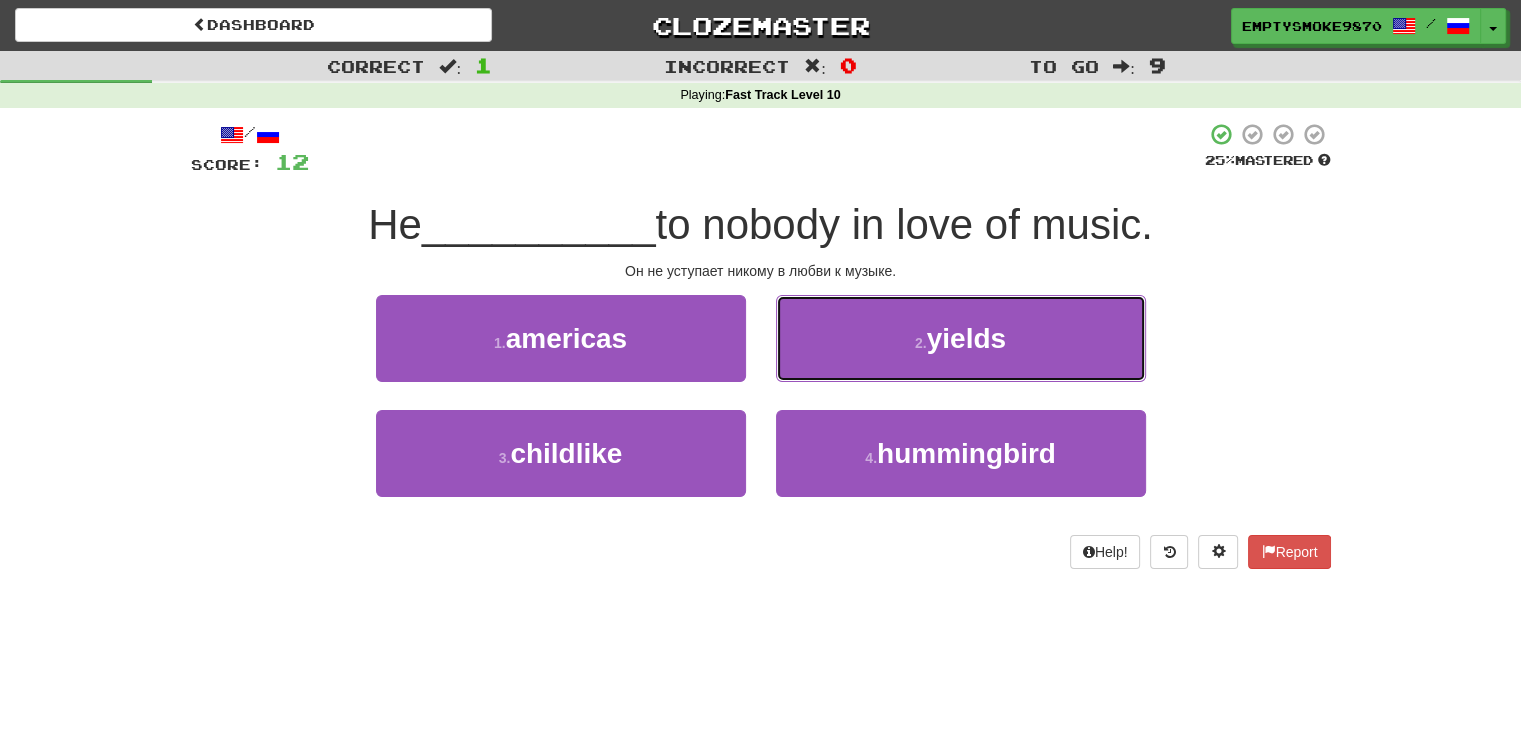 click on "2 .  yields" at bounding box center (961, 338) 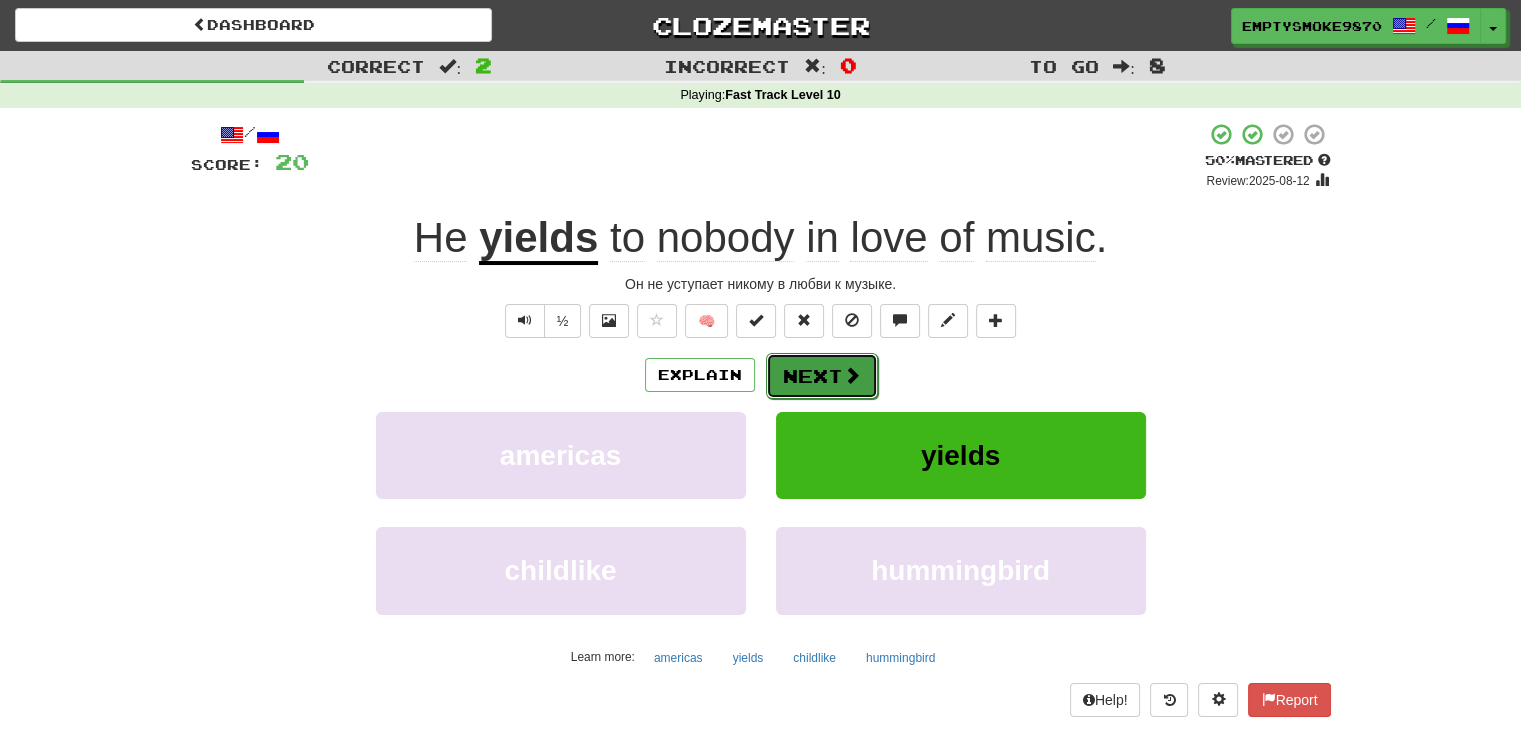 click on "Next" at bounding box center (822, 376) 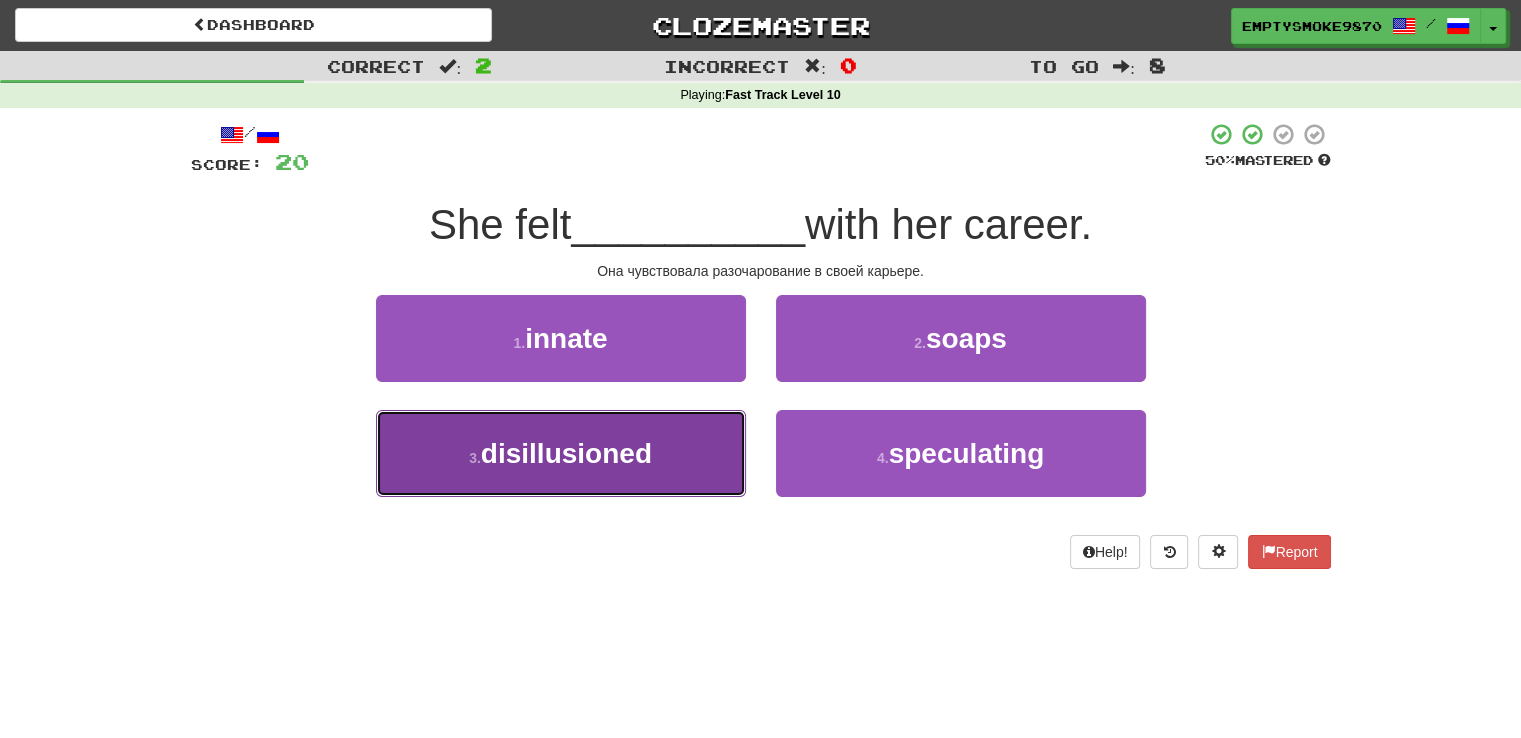 click on "3 .  disillusioned" at bounding box center [561, 453] 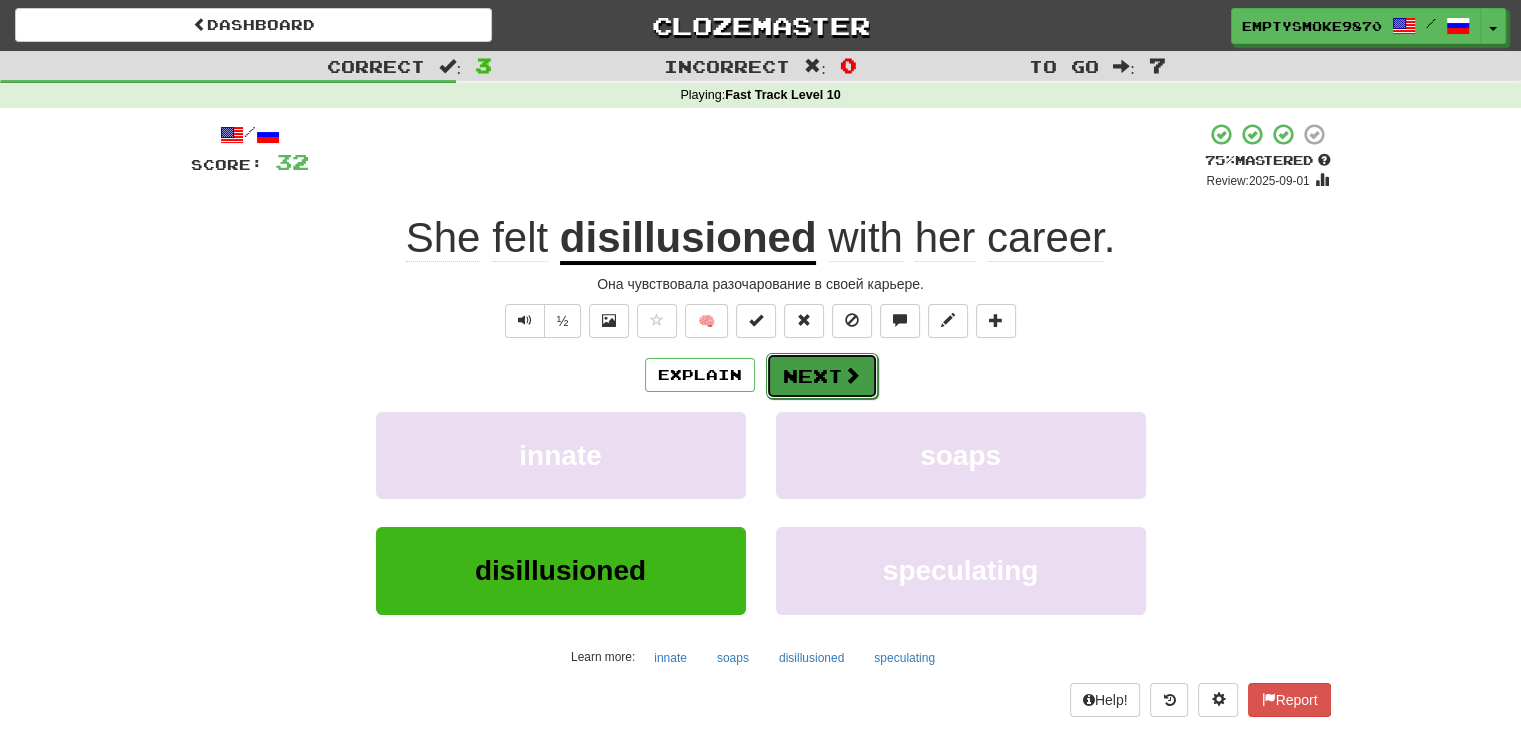 click on "Next" at bounding box center (822, 376) 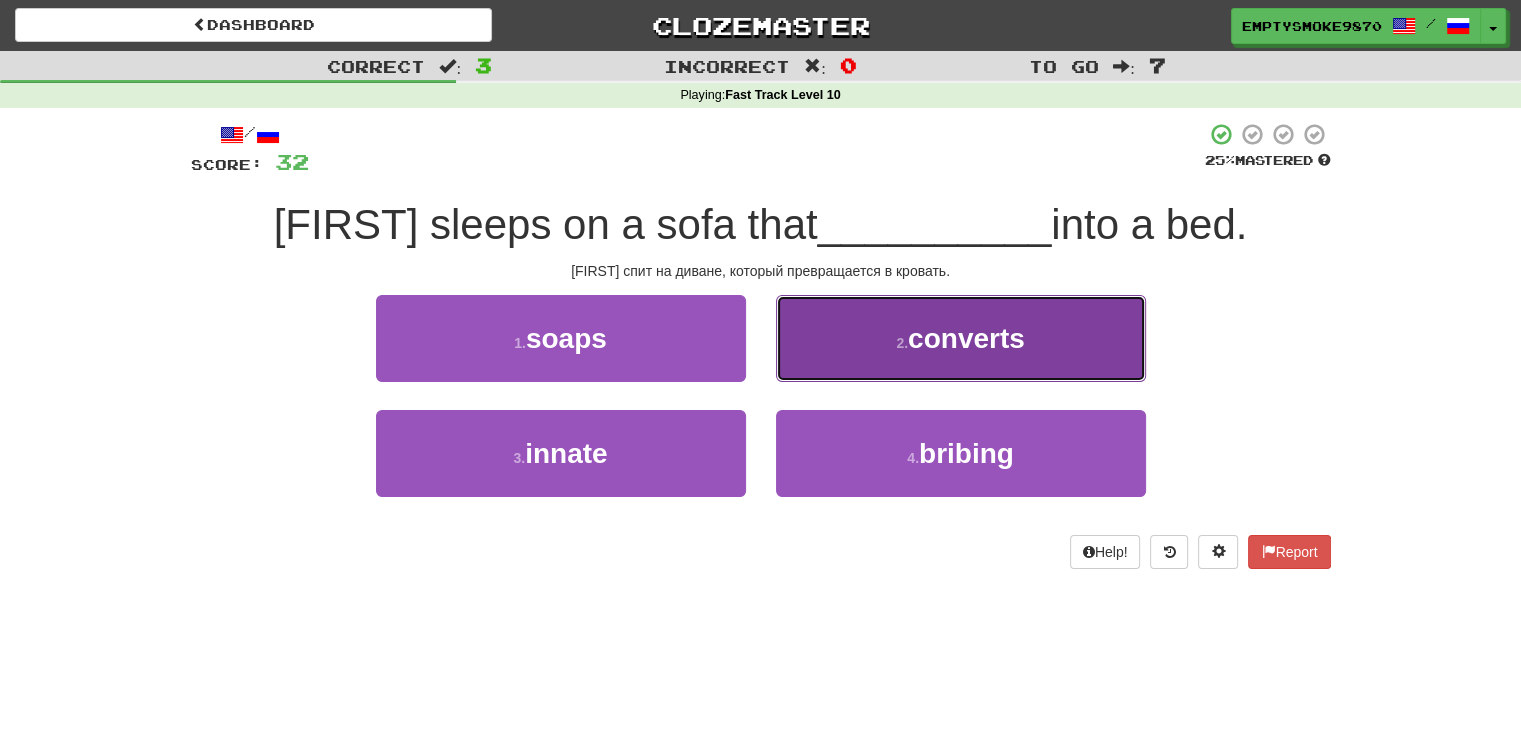 click on "2 .  converts" at bounding box center [961, 338] 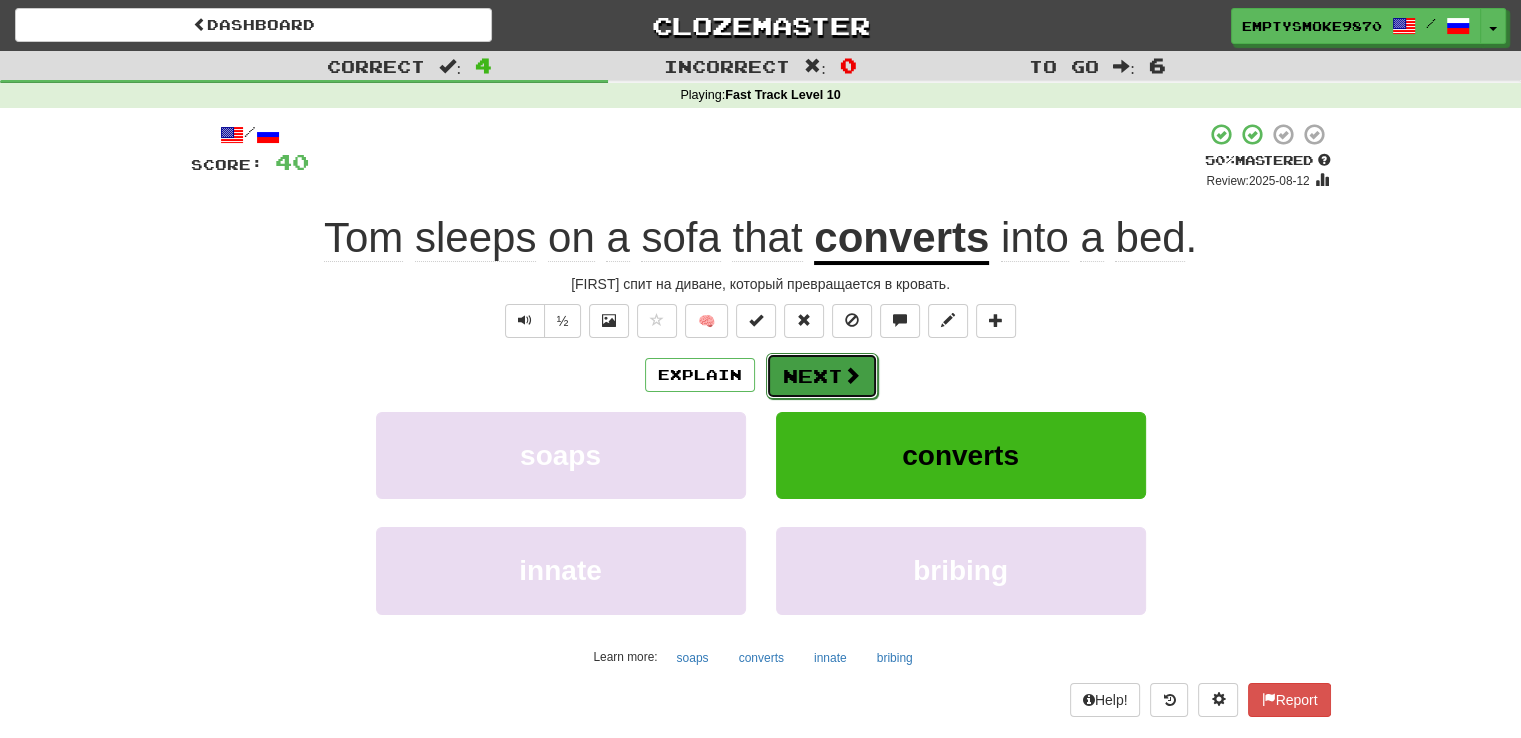 click at bounding box center [852, 375] 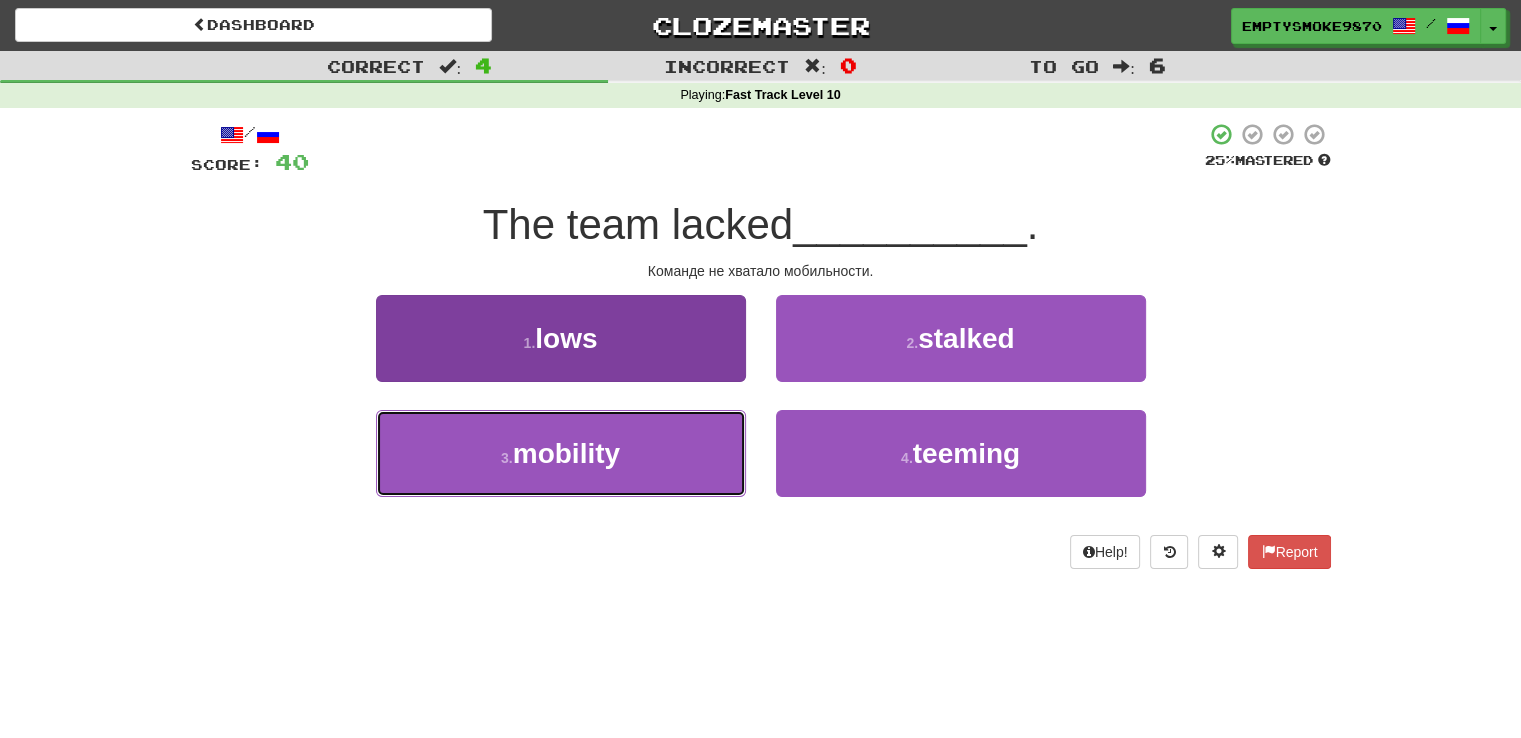 click on "3 .  mobility" at bounding box center (561, 453) 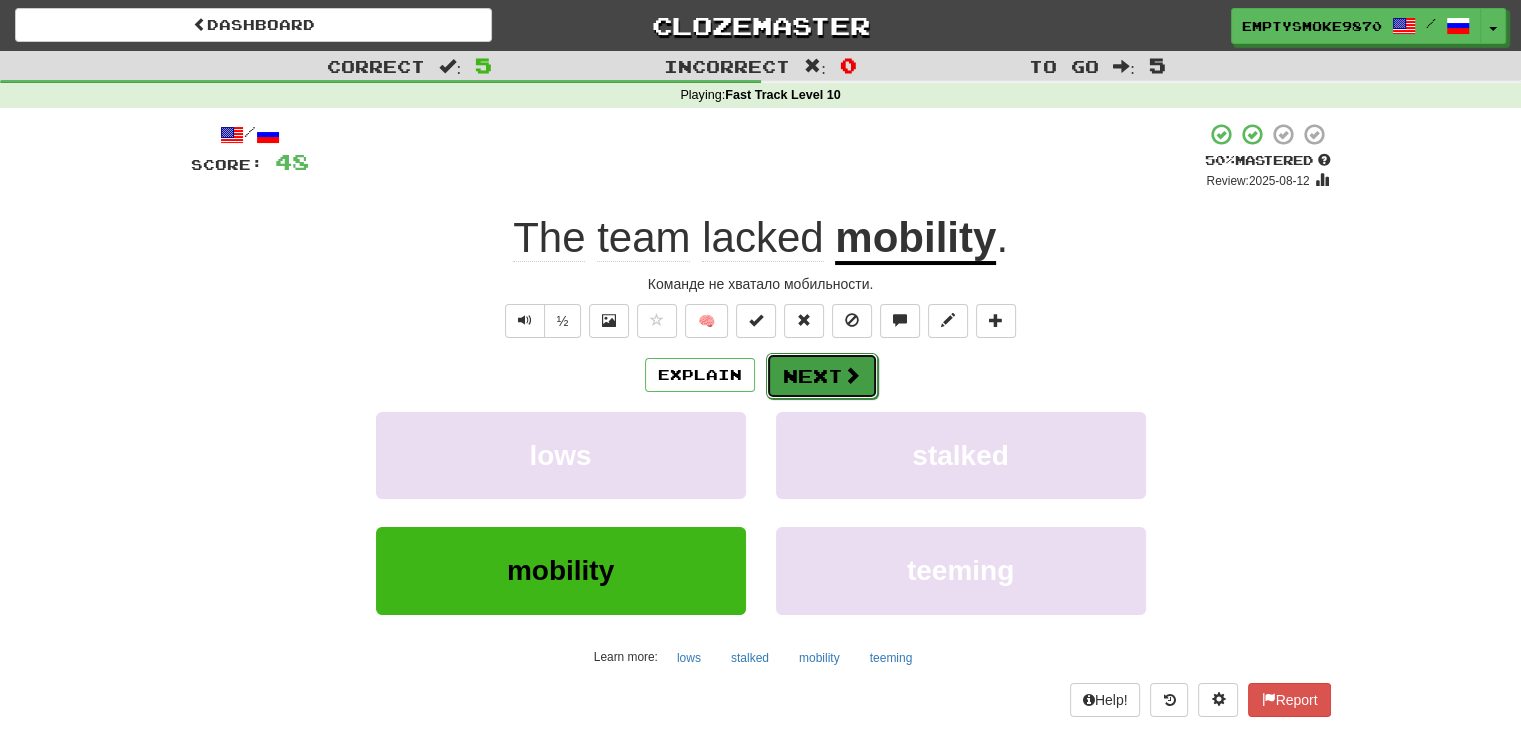 click on "Next" at bounding box center [822, 376] 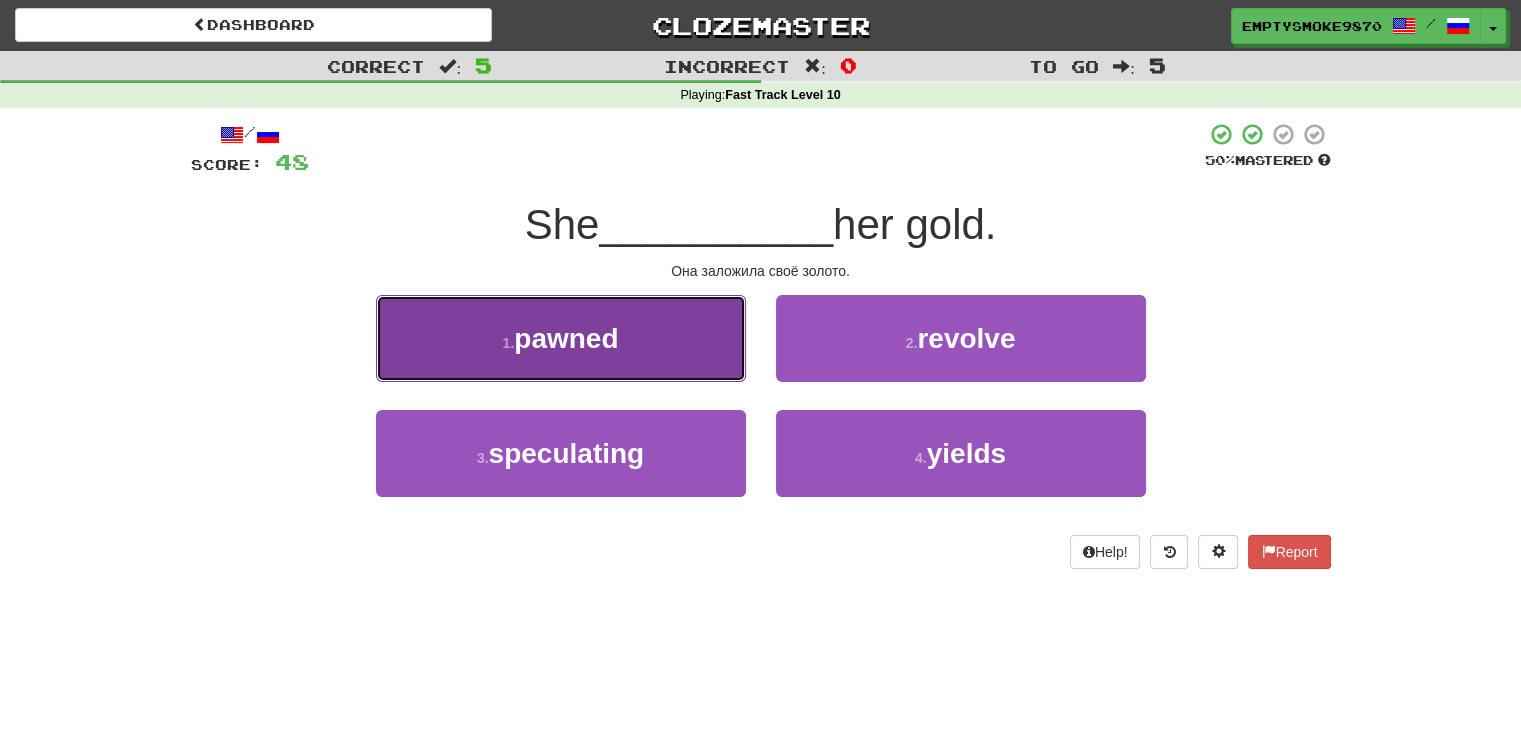 click on "1 .  pawned" at bounding box center [561, 338] 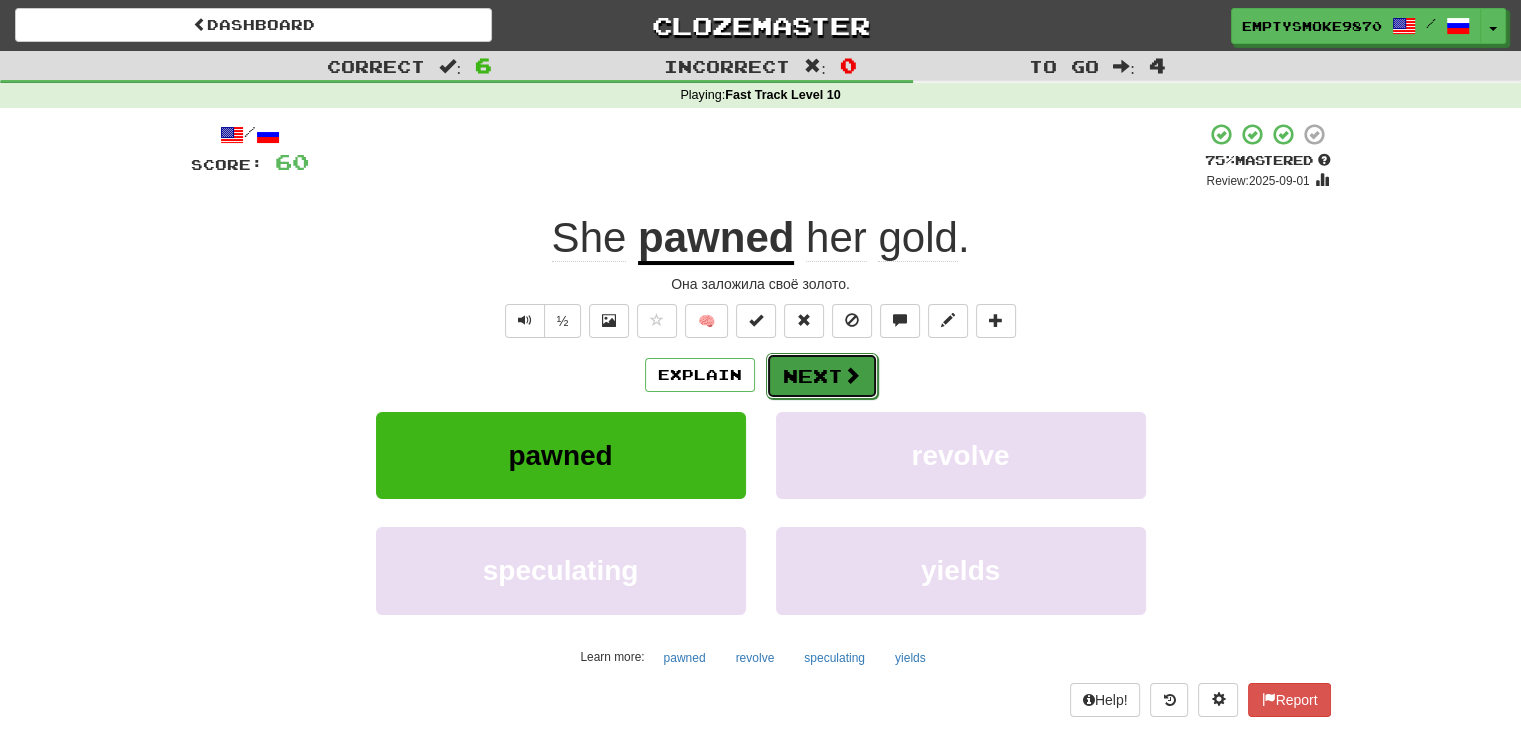 click on "Next" at bounding box center (822, 376) 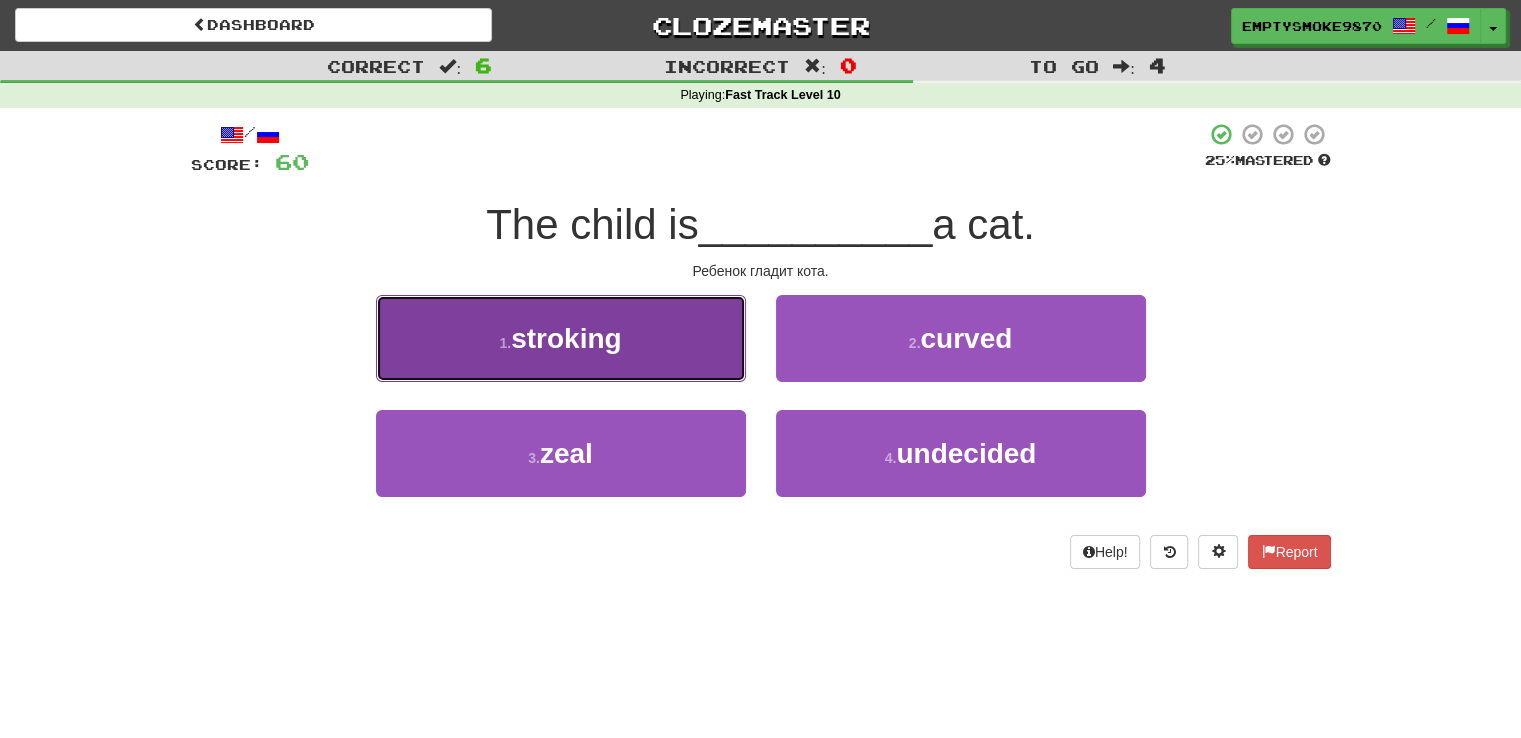 click on "1 .  stroking" at bounding box center (561, 338) 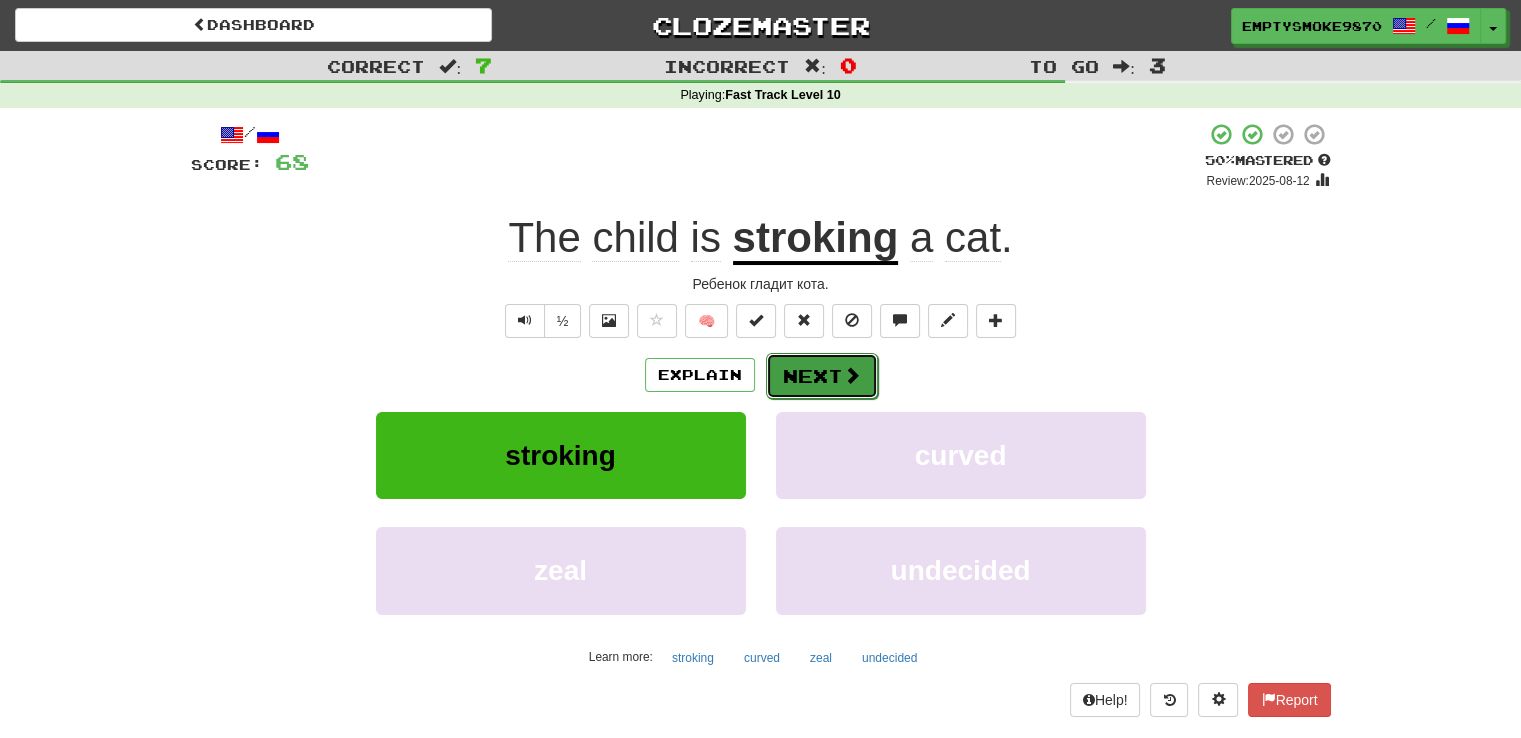 click on "Next" at bounding box center (822, 376) 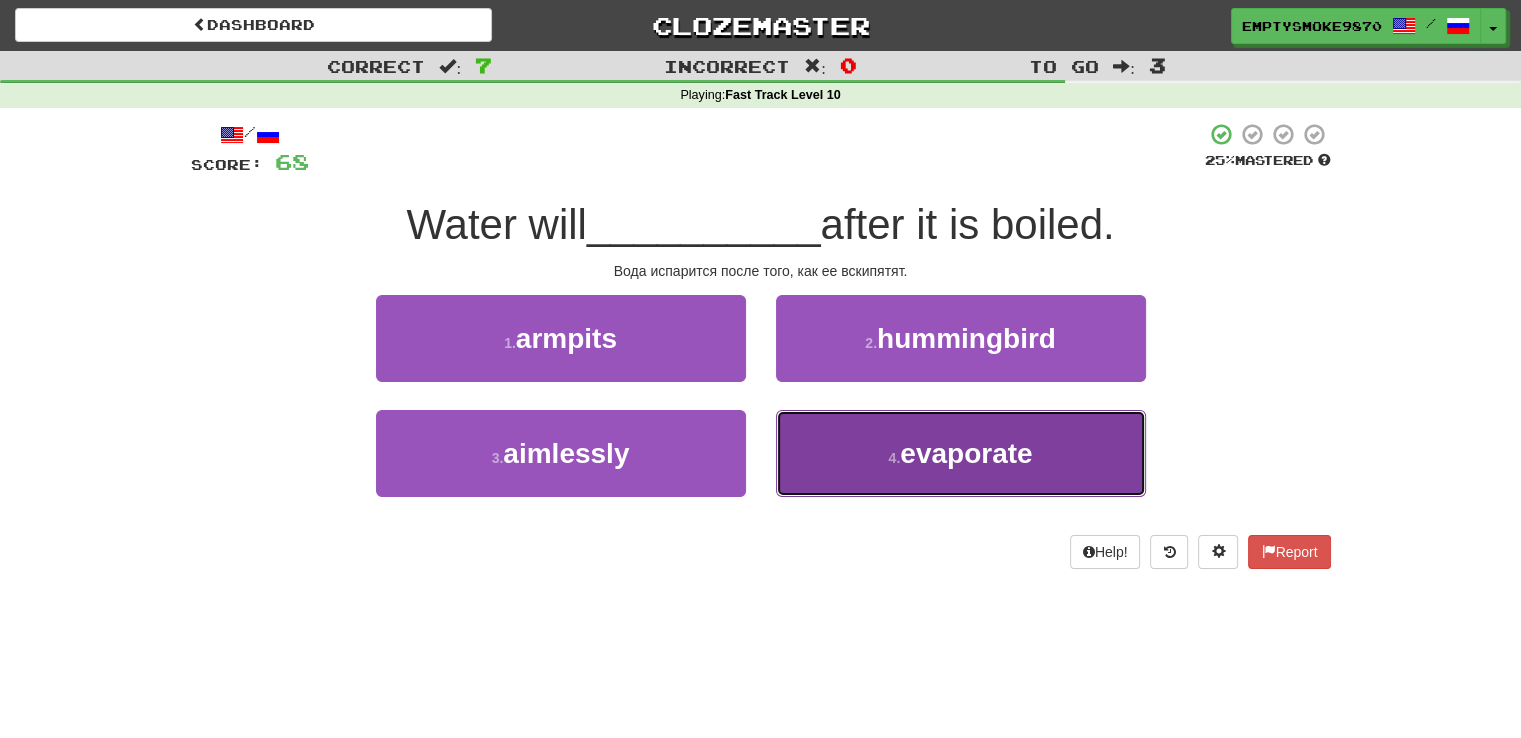 click on "4 .  evaporate" at bounding box center (961, 453) 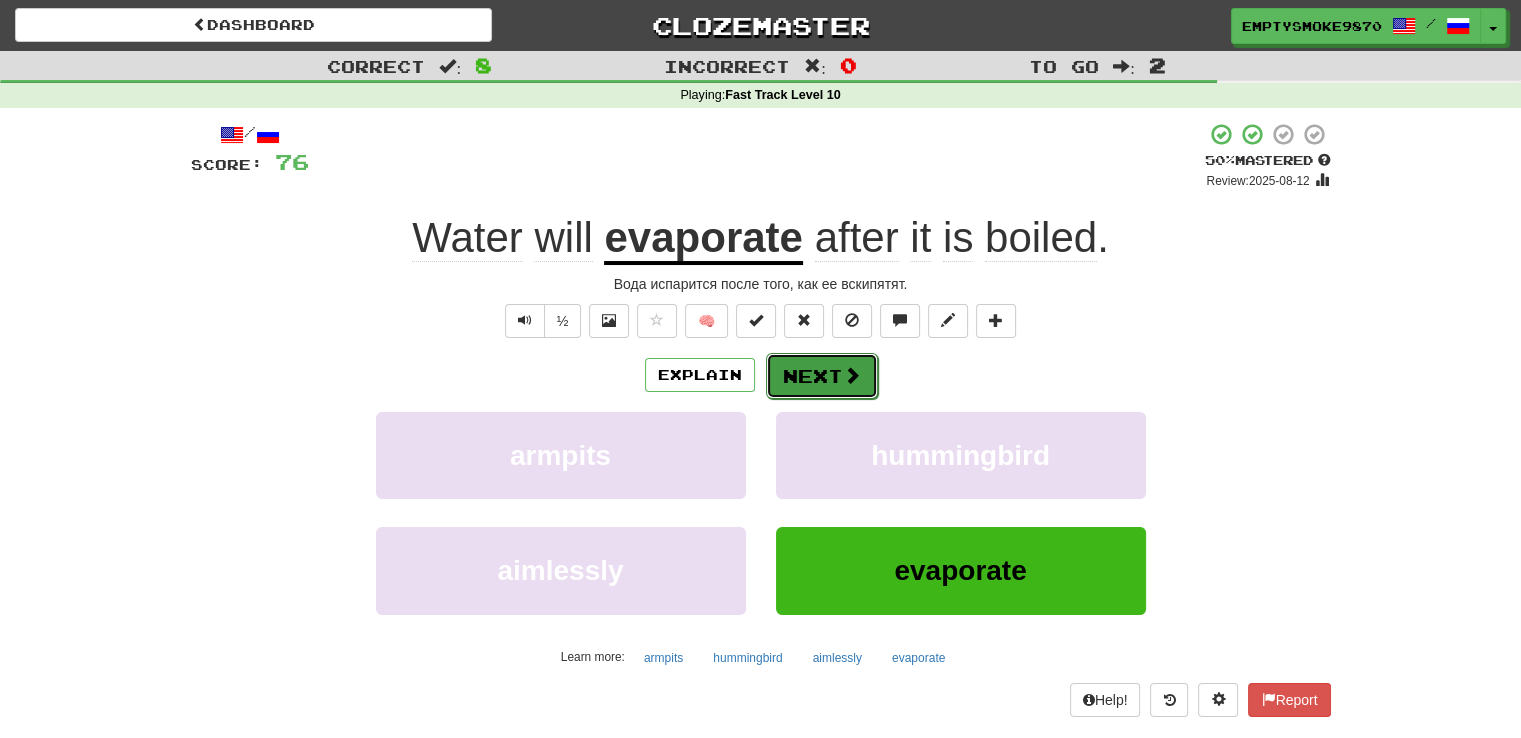 click on "Next" at bounding box center [822, 376] 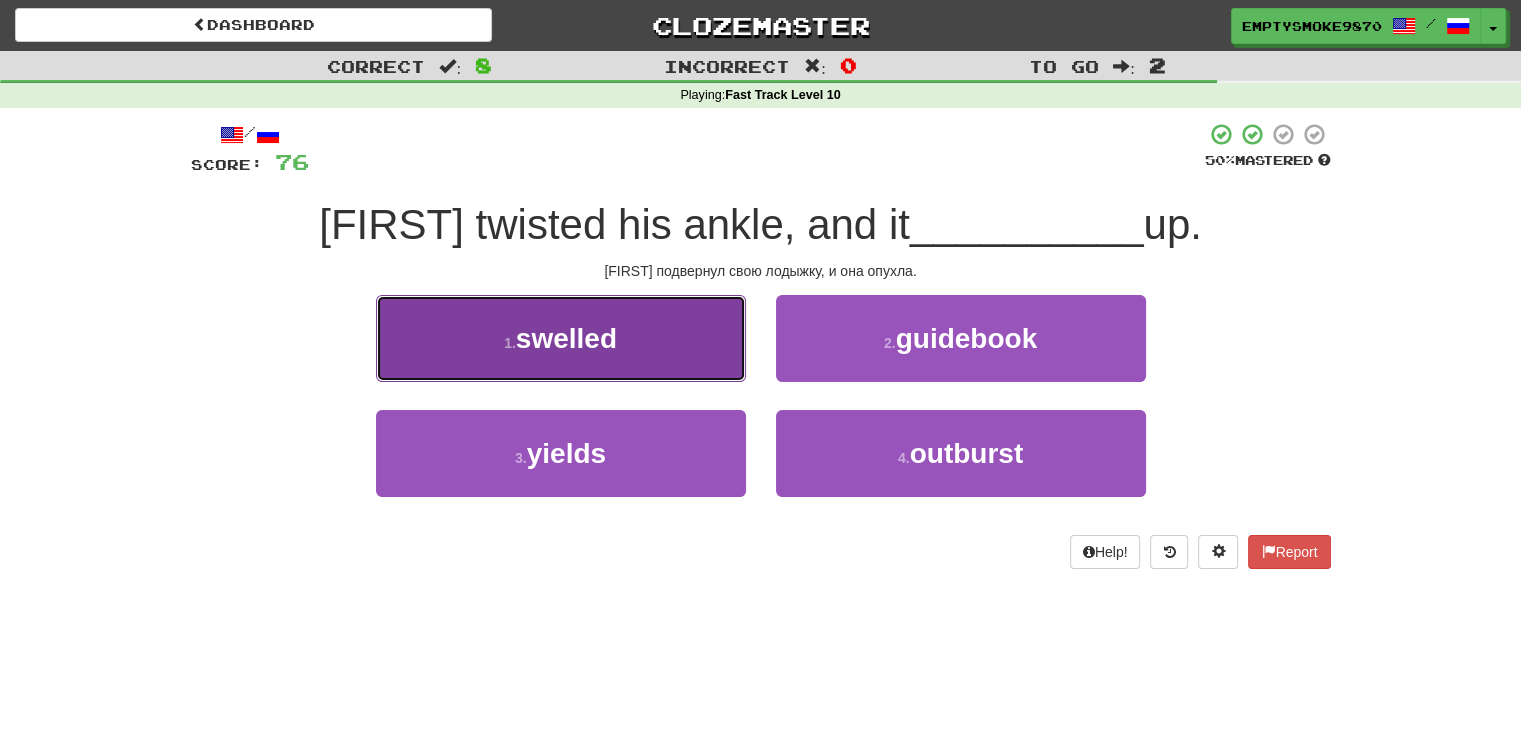 click on "1 .  swelled" at bounding box center (561, 338) 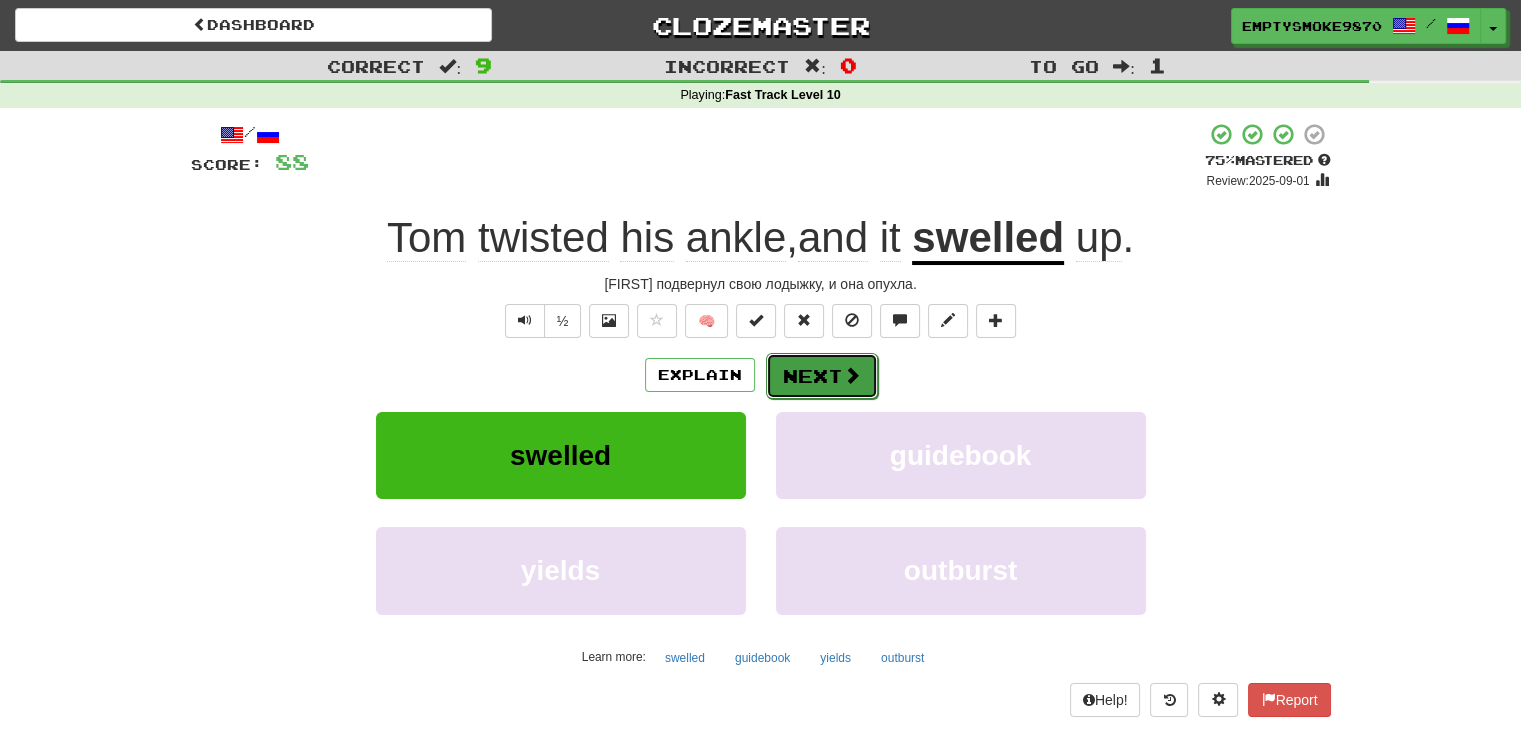 click on "Next" at bounding box center (822, 376) 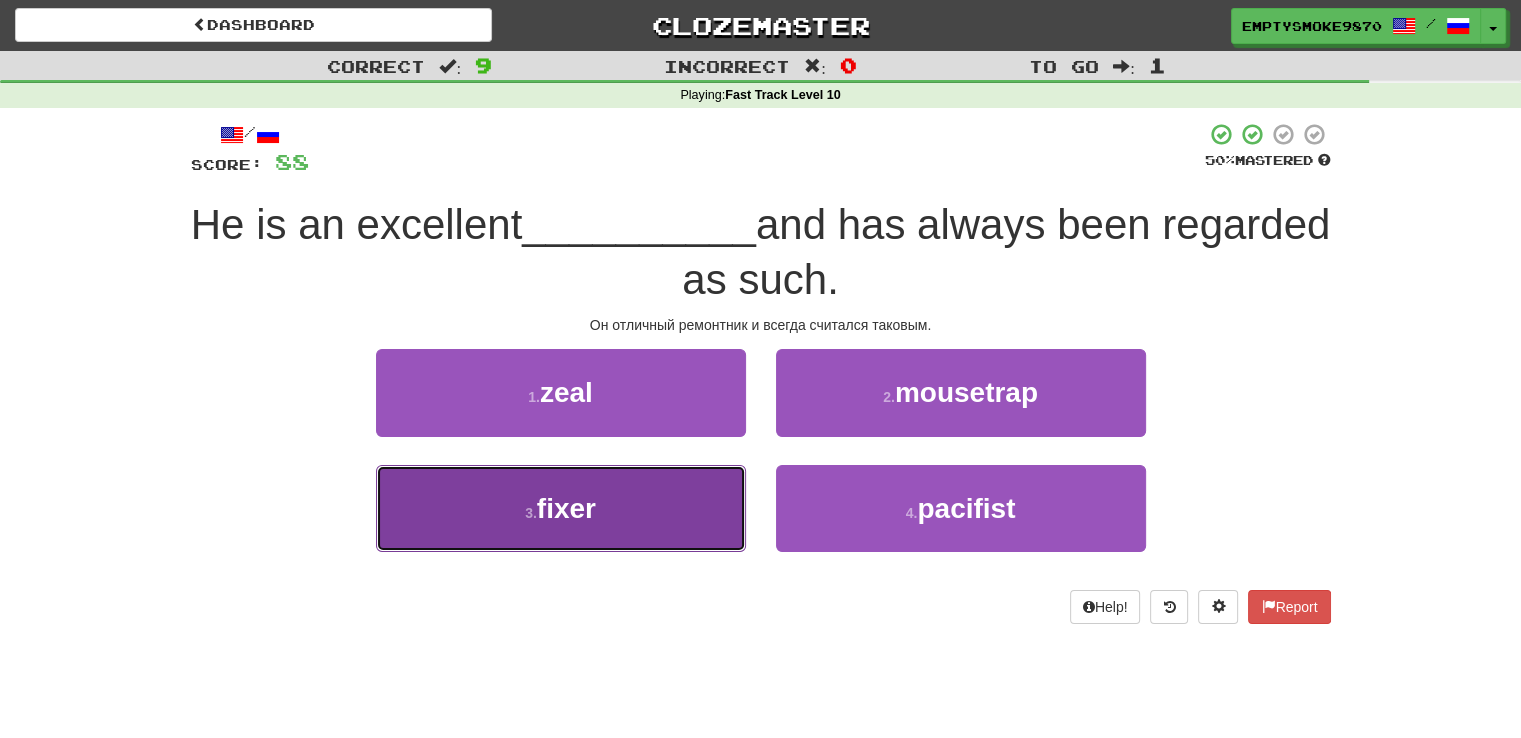 click on "fixer" at bounding box center (566, 508) 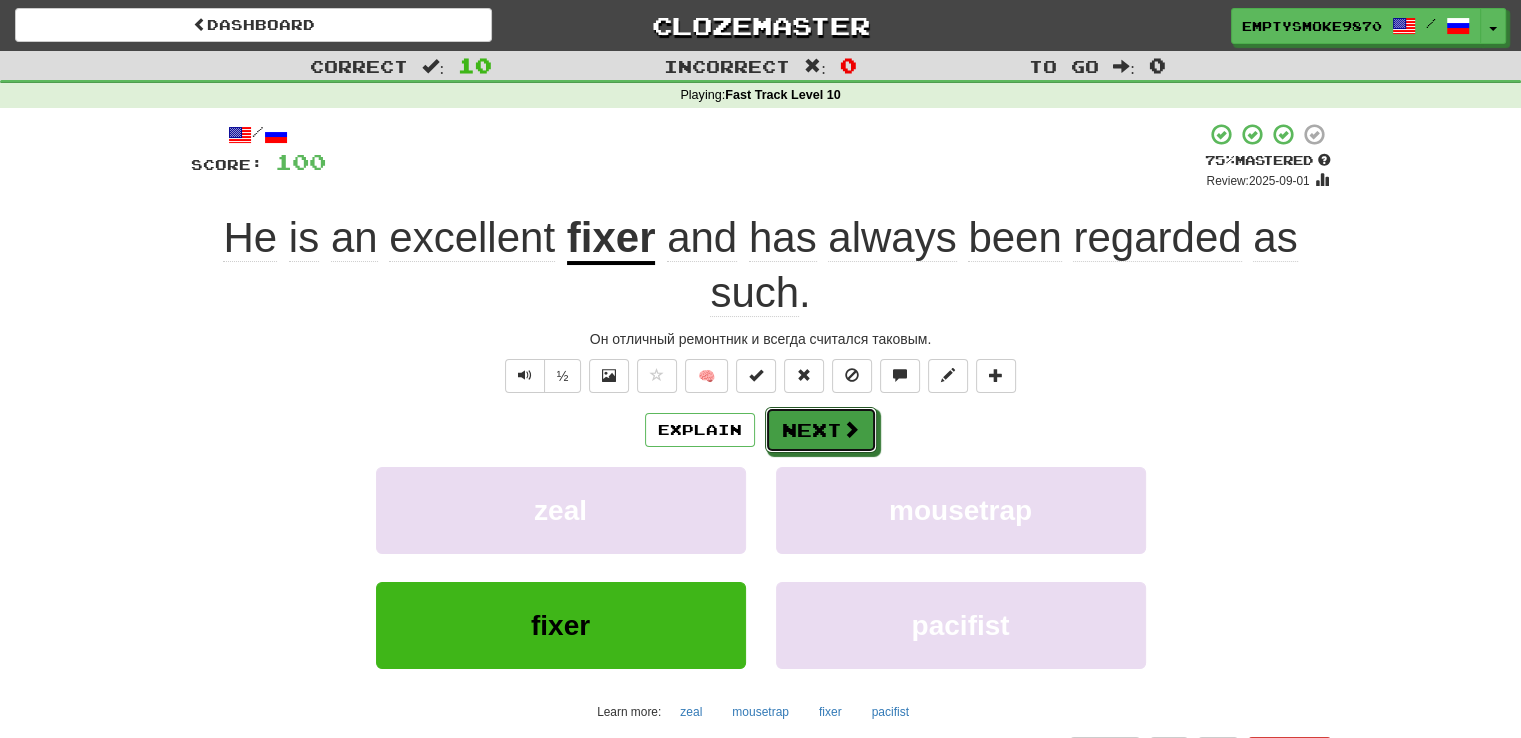 click on "Next" at bounding box center (821, 430) 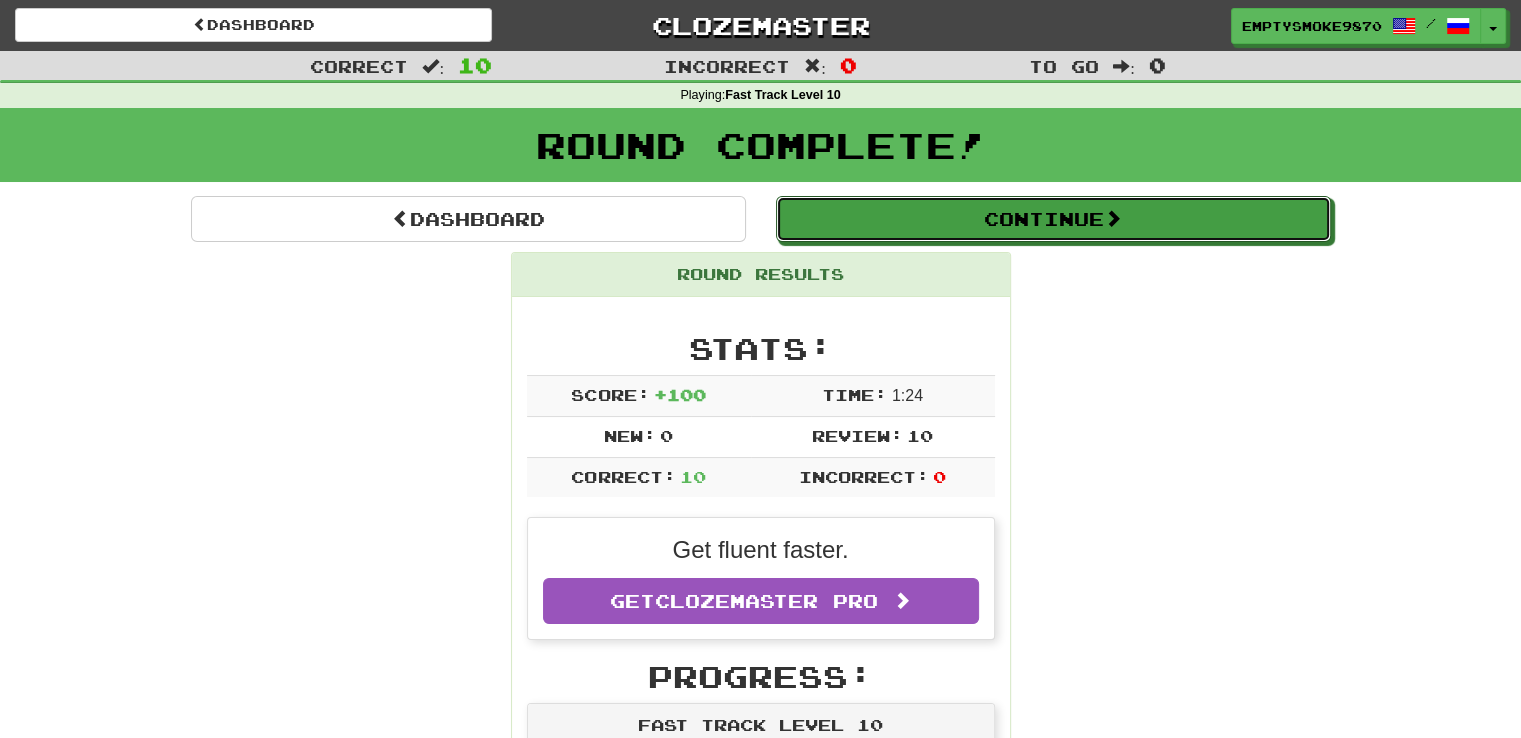 click on "Continue" at bounding box center [1053, 219] 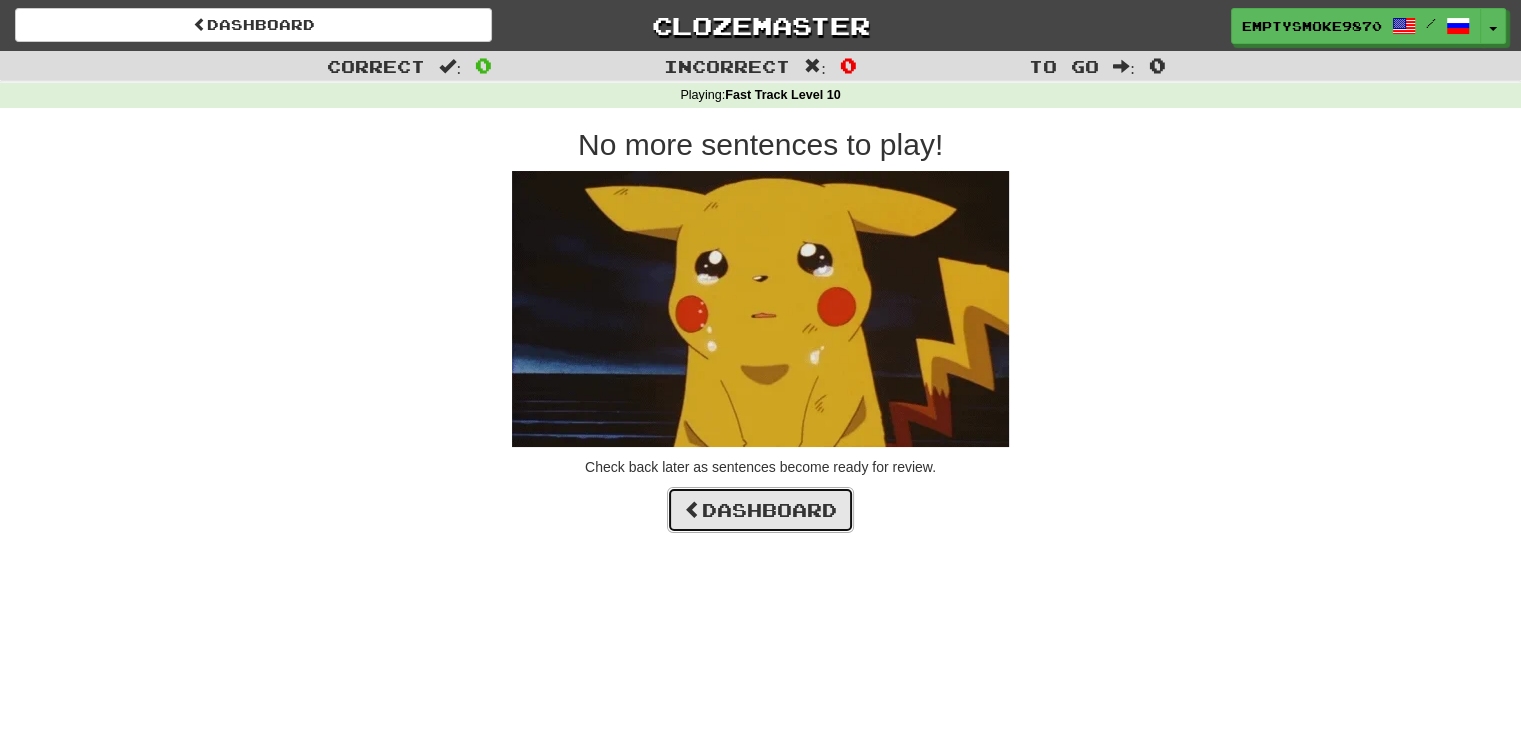 click on "Dashboard" at bounding box center [760, 510] 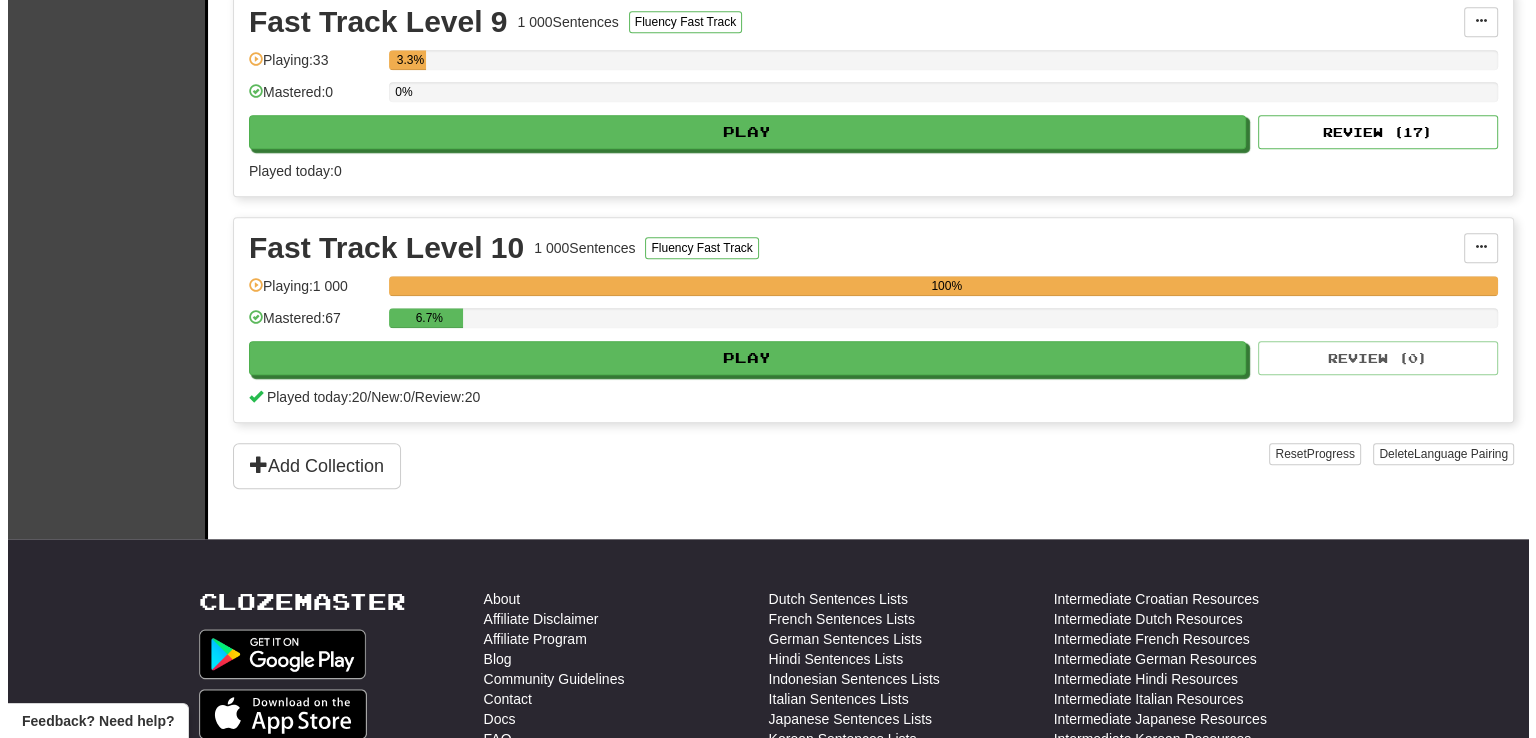 scroll, scrollTop: 2100, scrollLeft: 0, axis: vertical 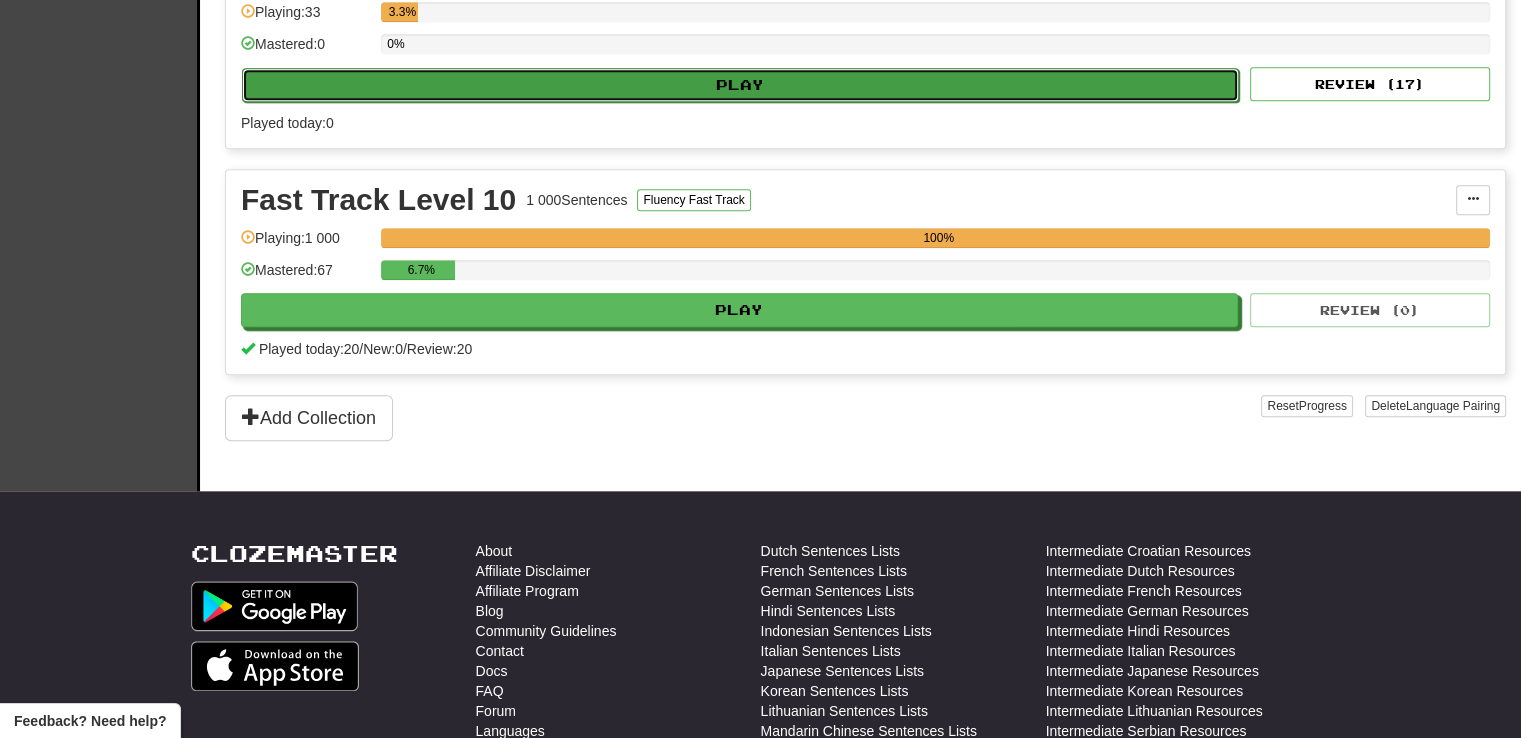 click on "Play" at bounding box center [740, 85] 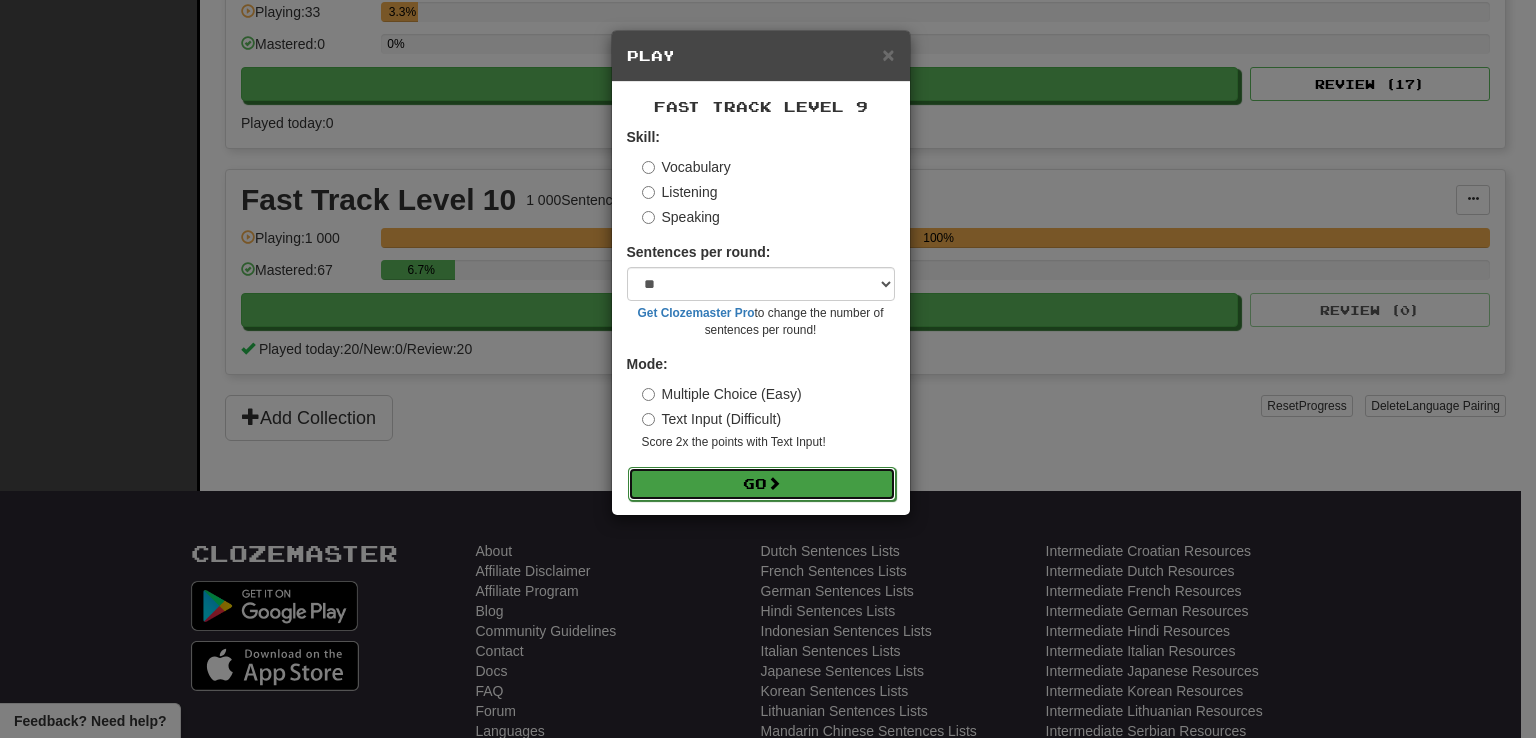 click on "Go" at bounding box center (762, 484) 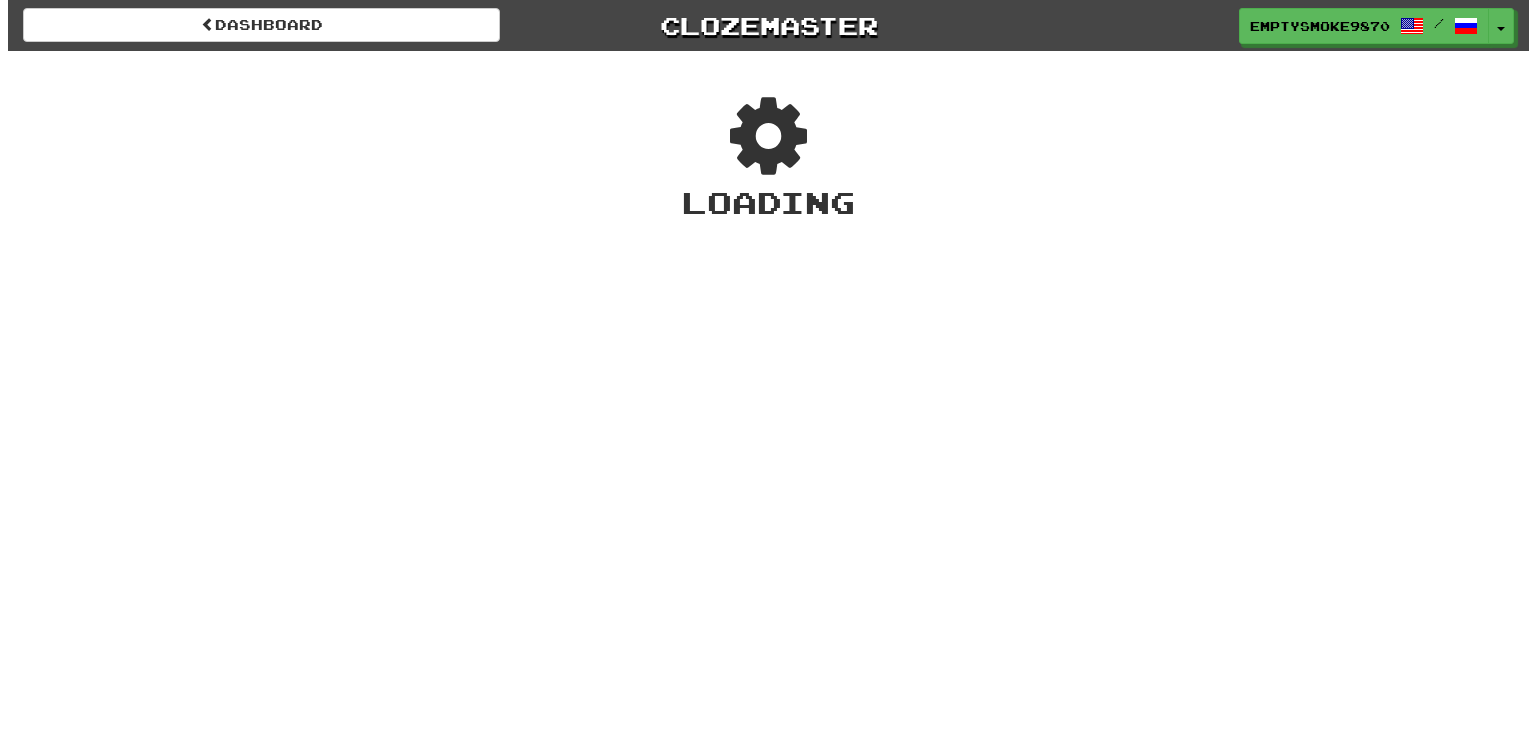 scroll, scrollTop: 0, scrollLeft: 0, axis: both 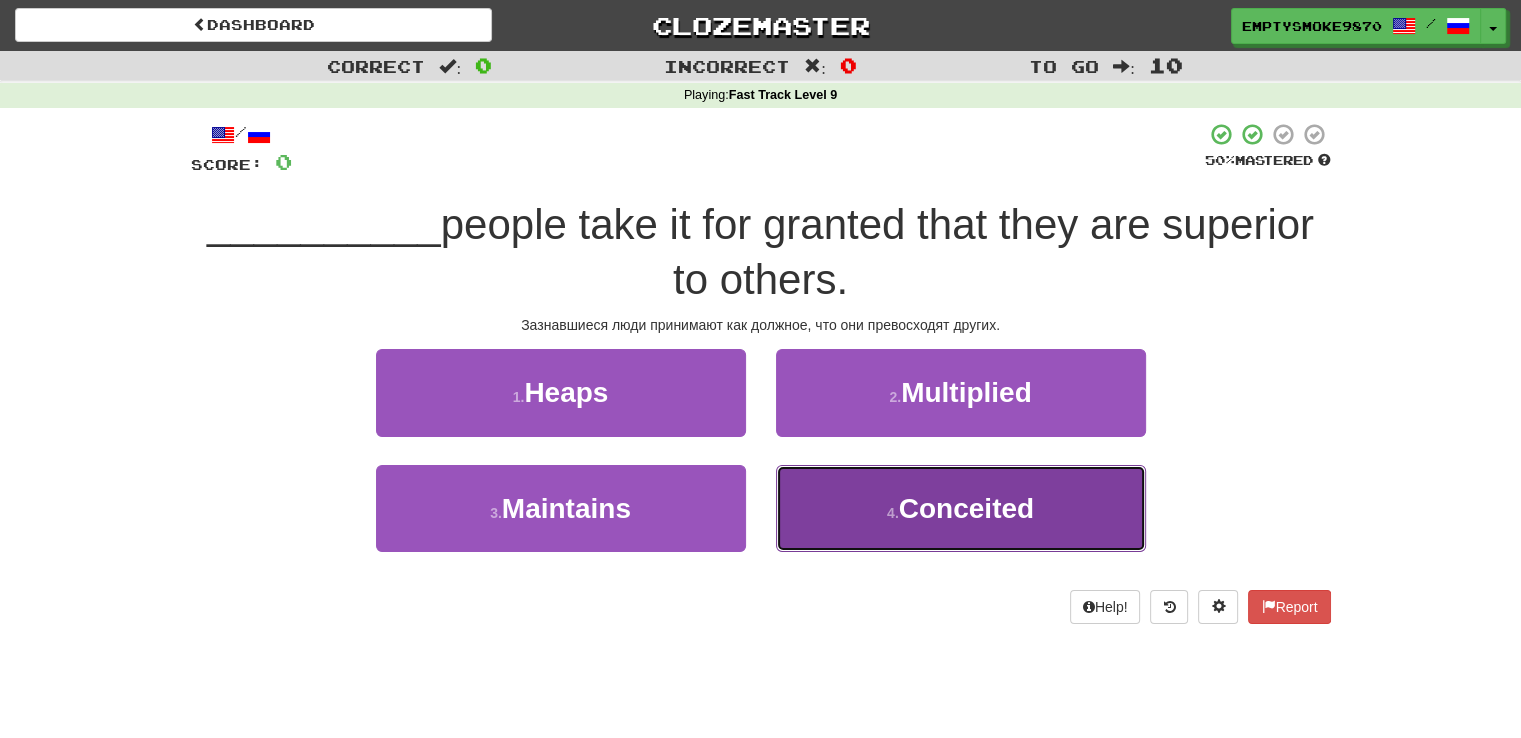 click on "4 .  Conceited" at bounding box center (961, 508) 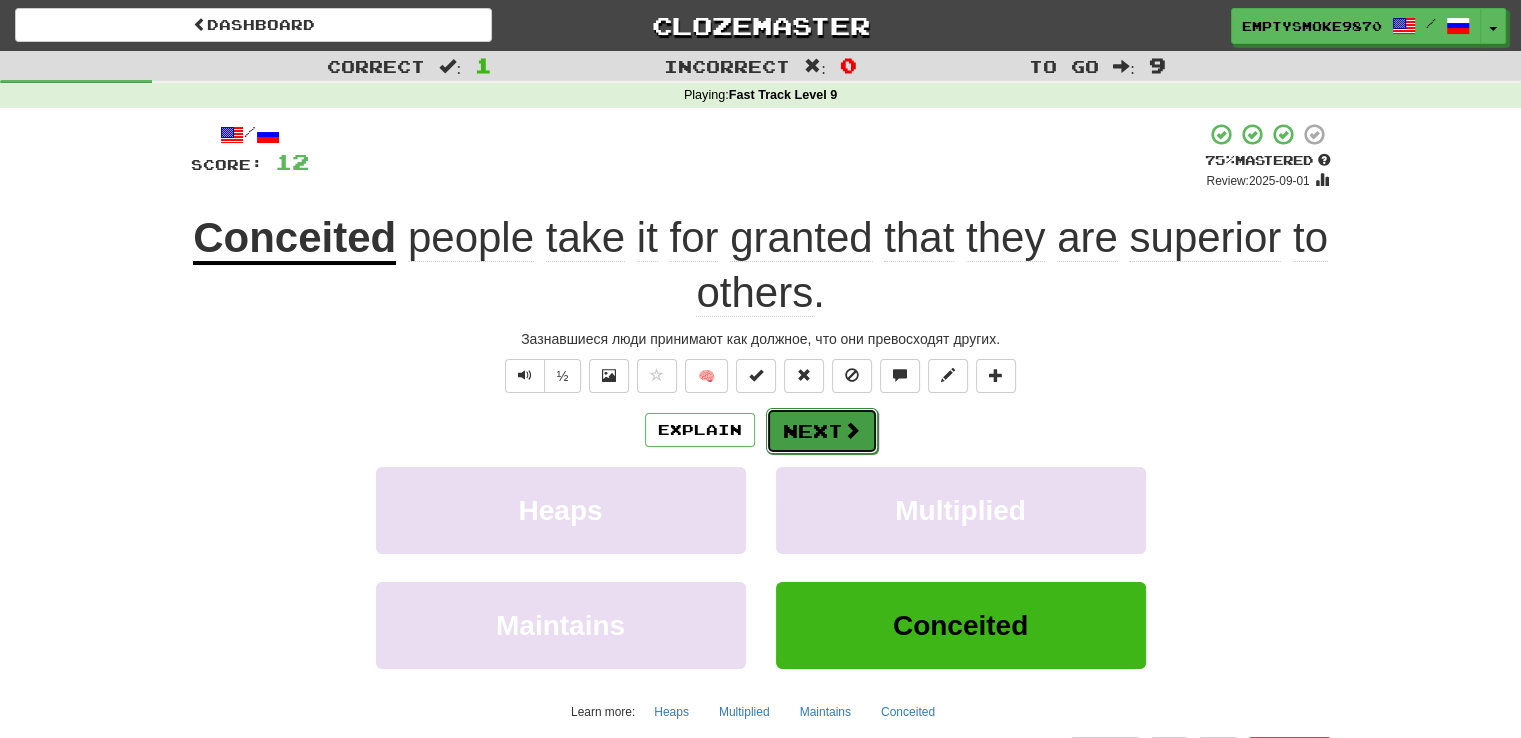 click at bounding box center [852, 430] 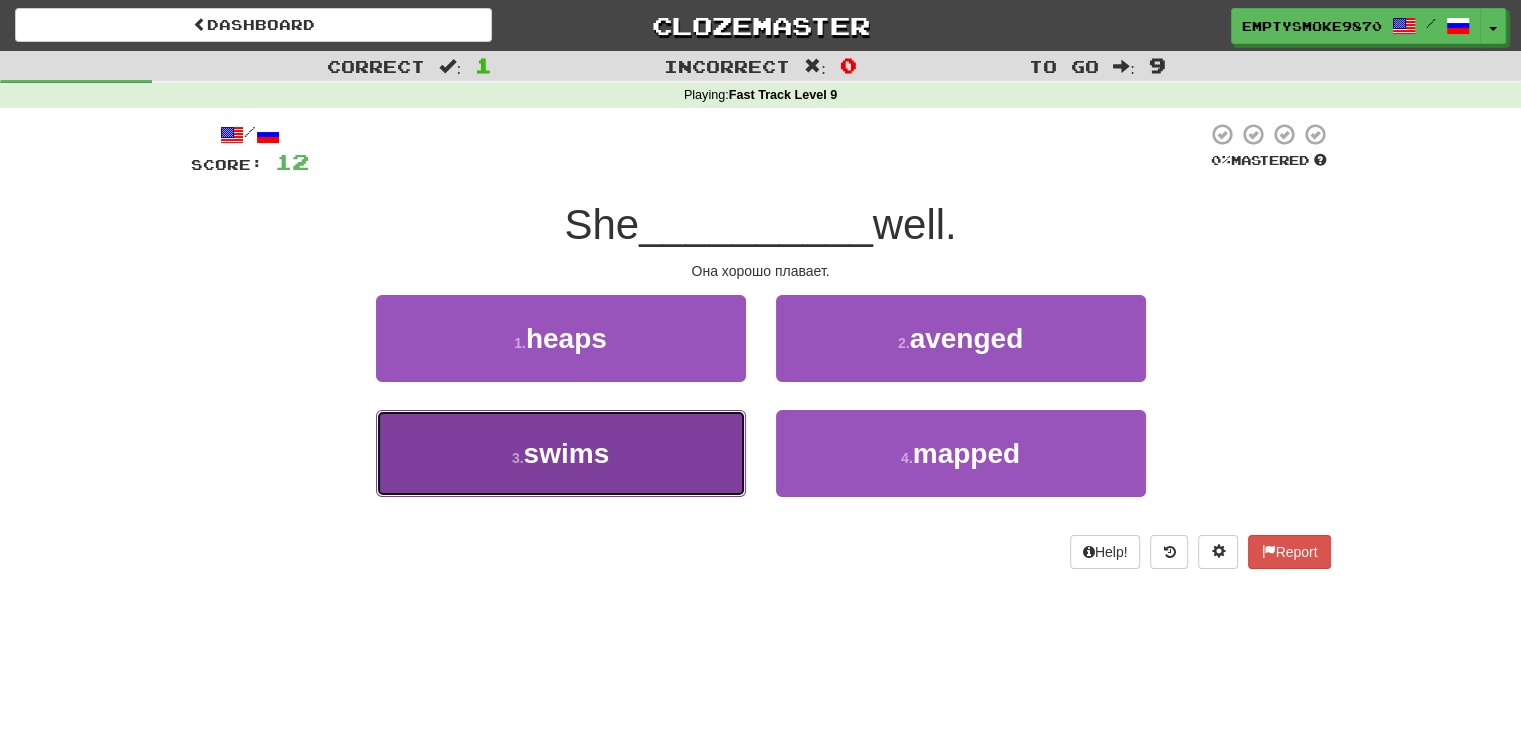 click on "3 .  swims" at bounding box center (561, 453) 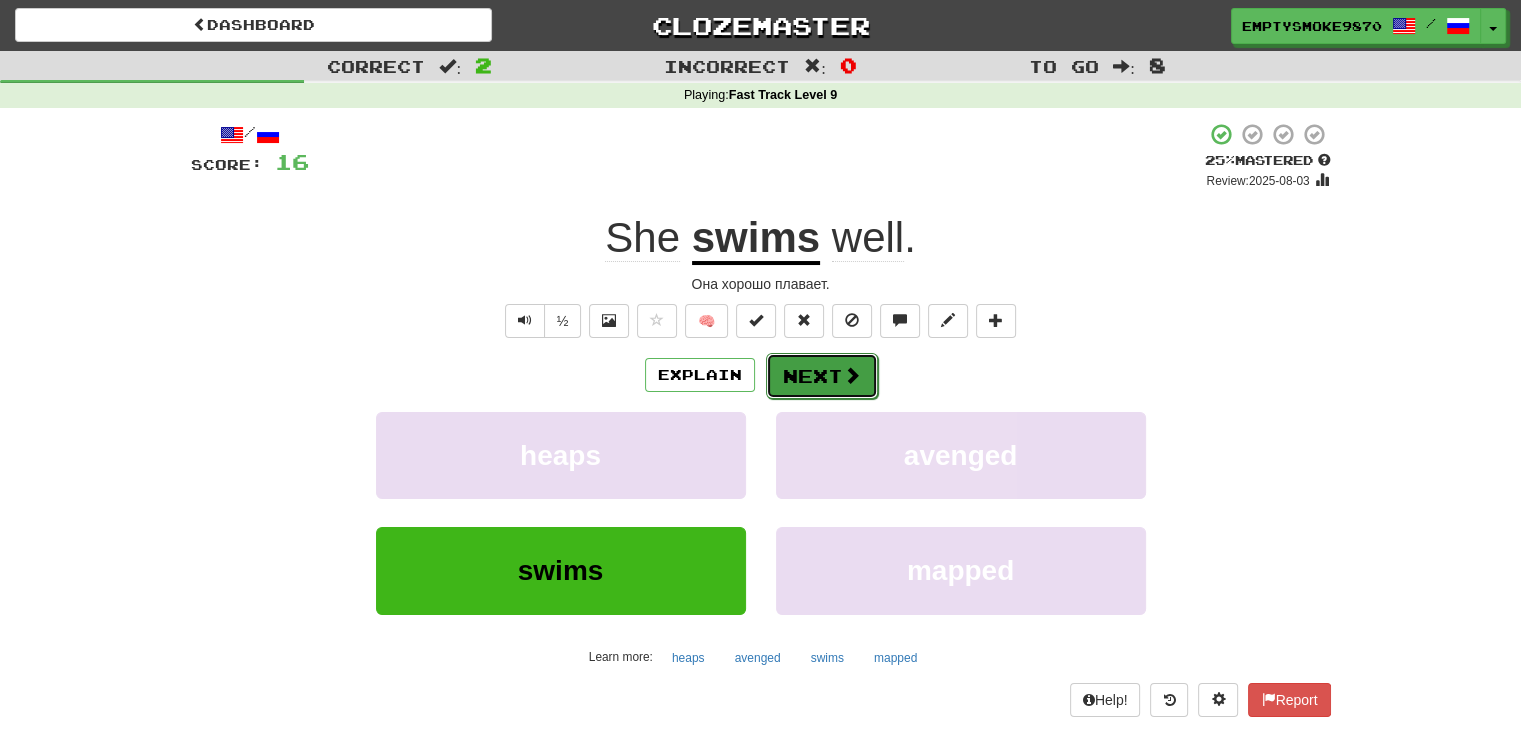 click on "Next" at bounding box center [822, 376] 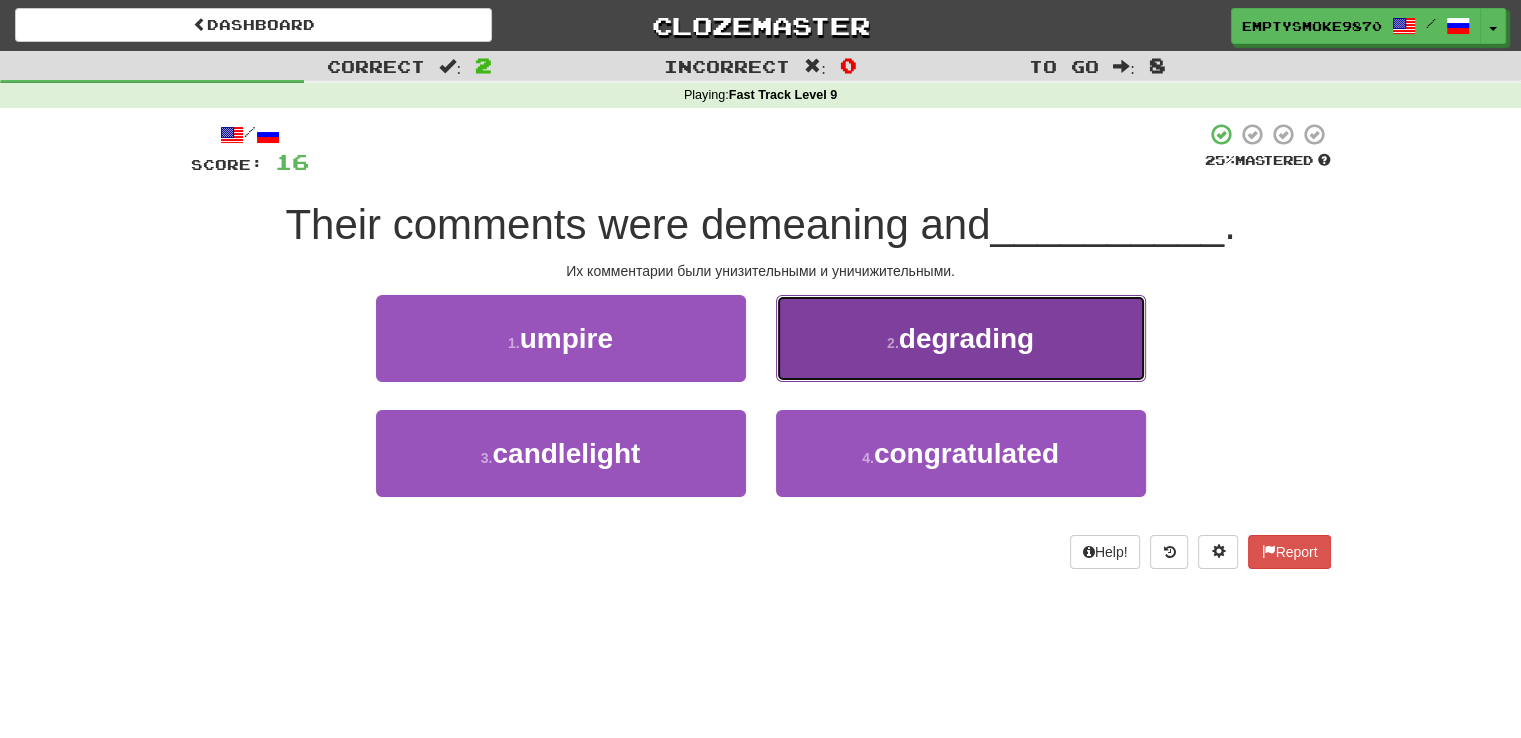 click on "2 .  degrading" at bounding box center [961, 338] 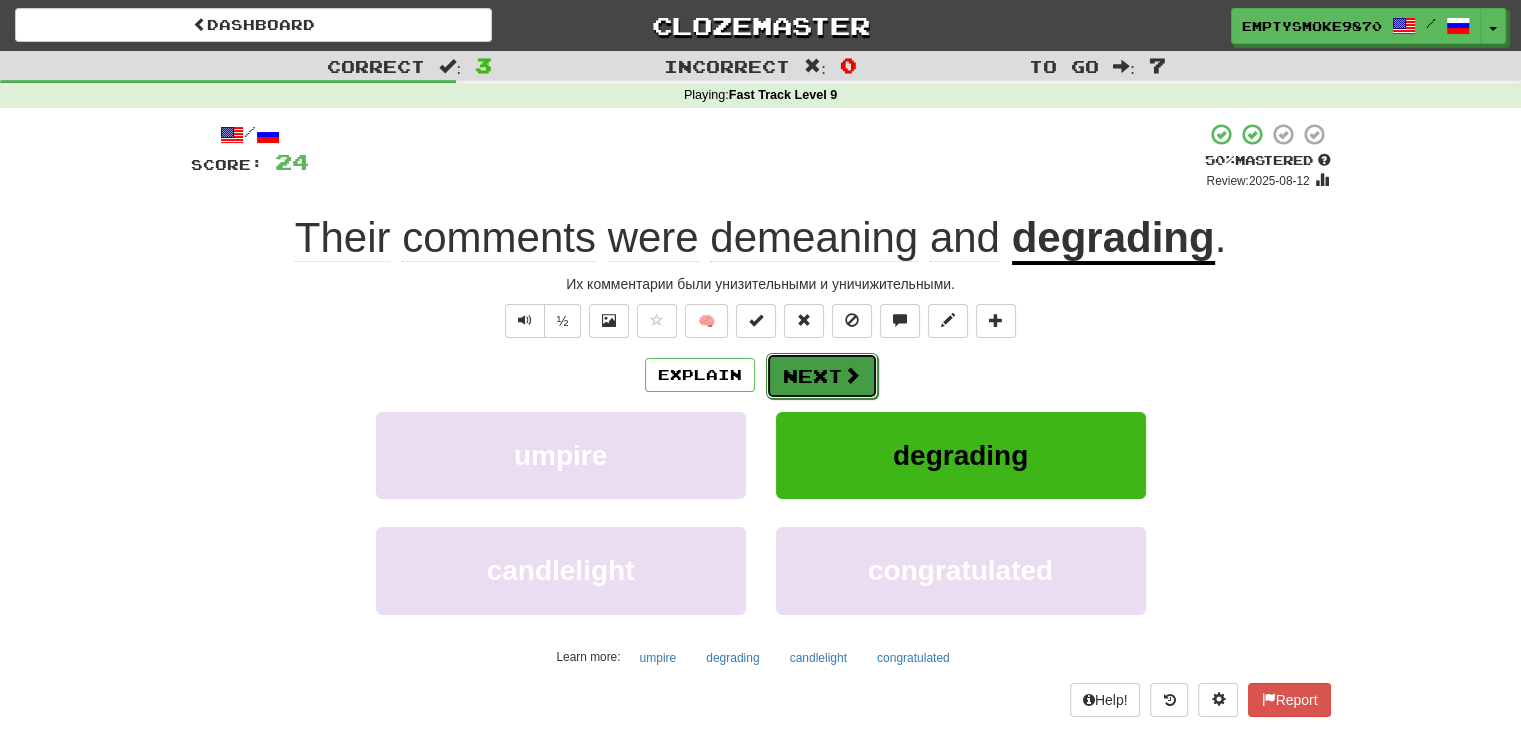 click on "Next" at bounding box center [822, 376] 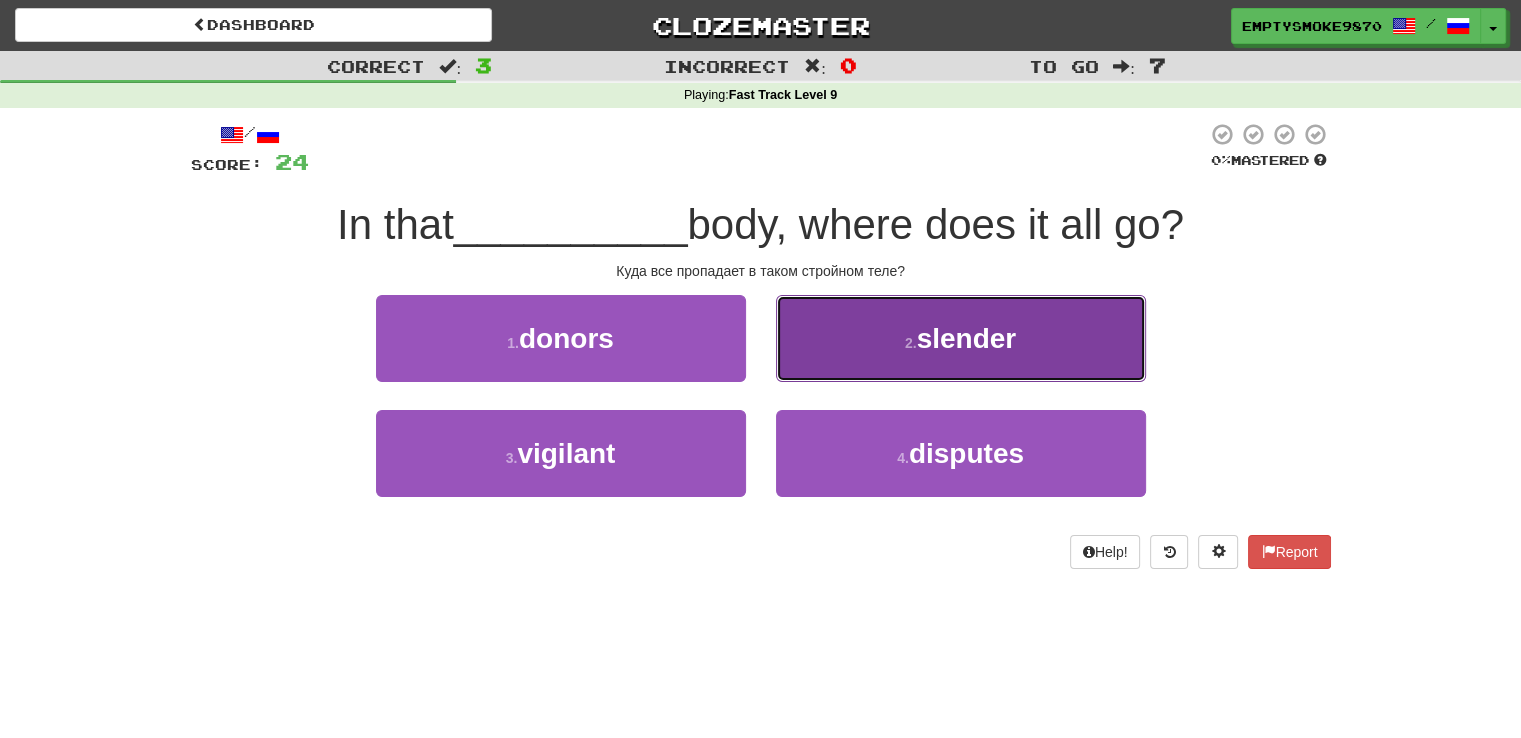 click on "2 .  slender" at bounding box center [961, 338] 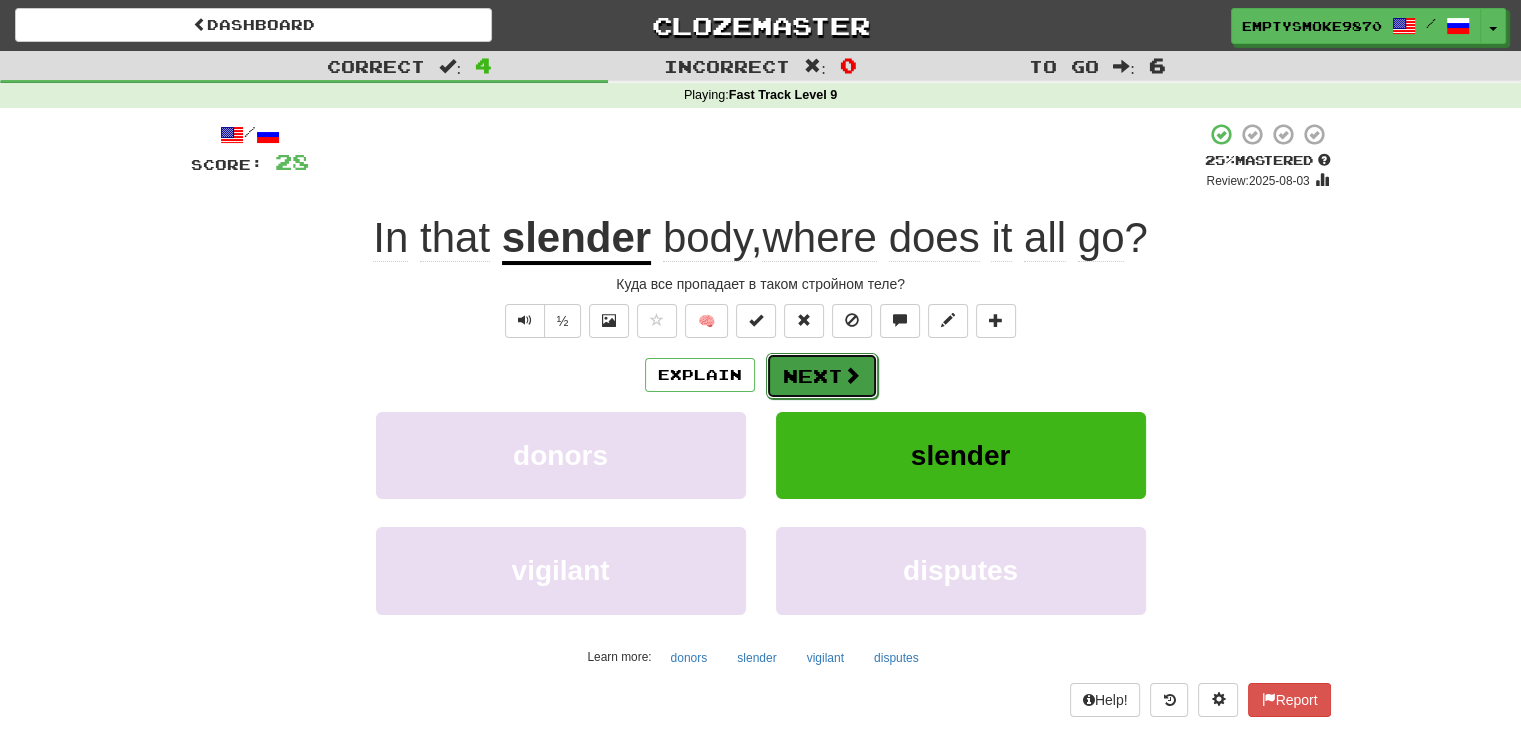 click on "Next" at bounding box center (822, 376) 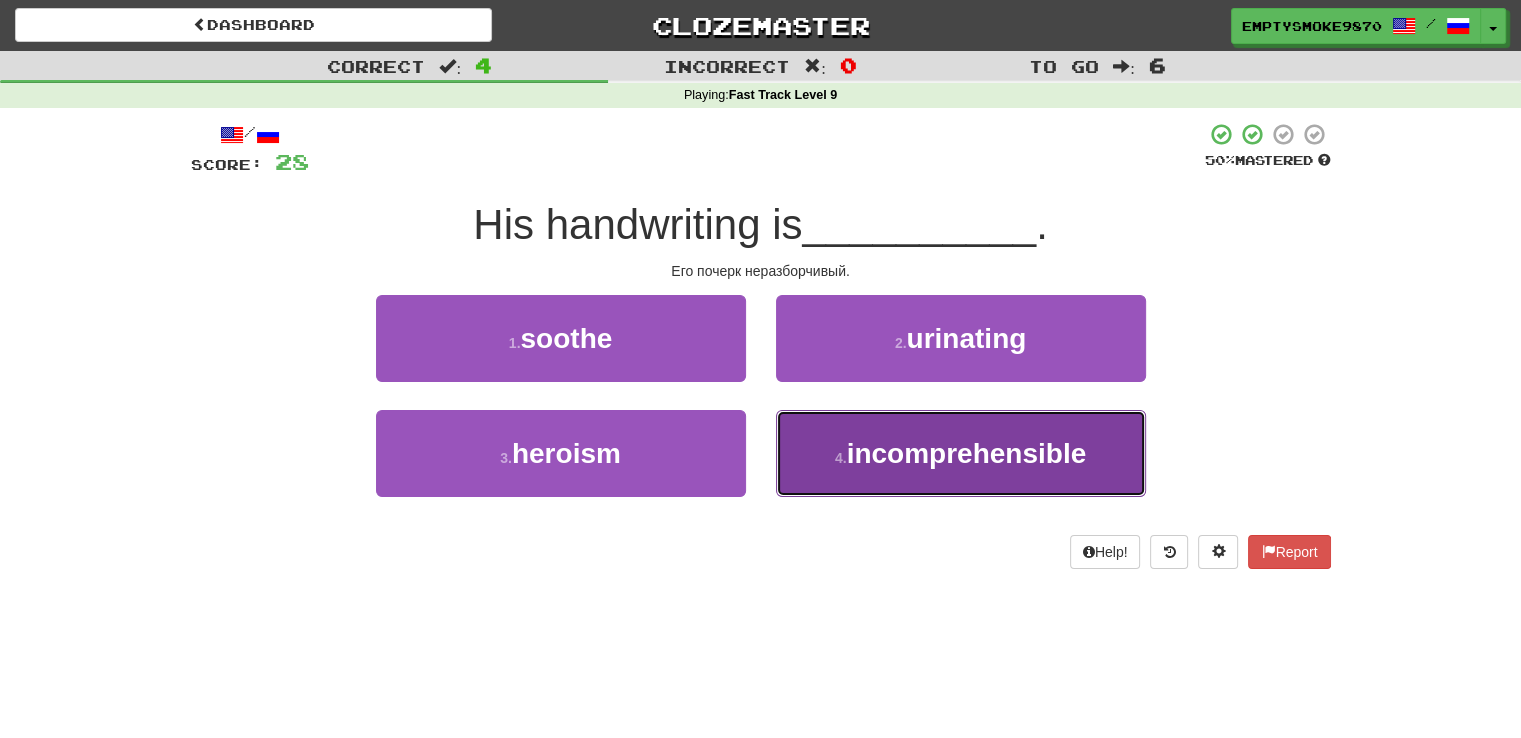 click on "4 .  incomprehensible" at bounding box center (961, 453) 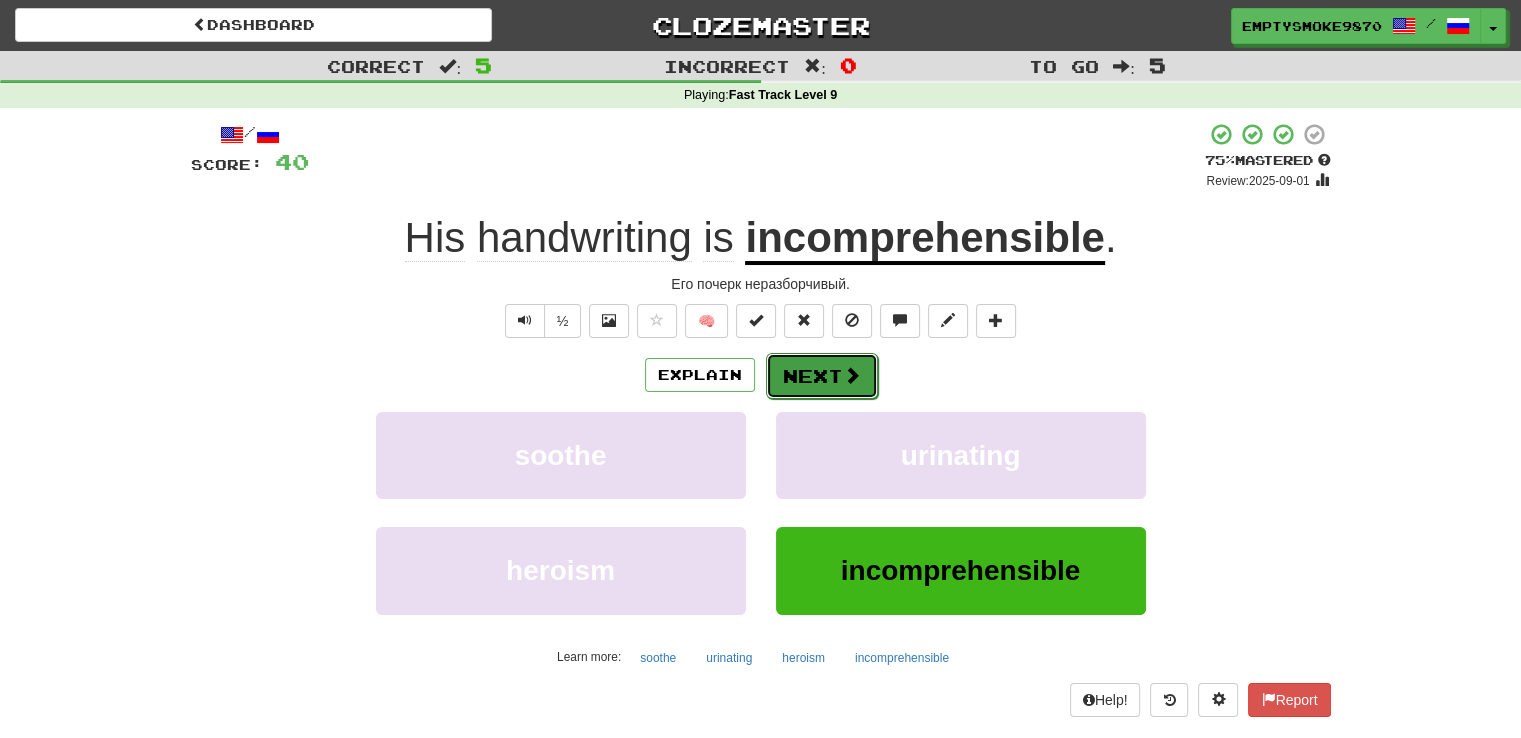 click on "Next" at bounding box center (822, 376) 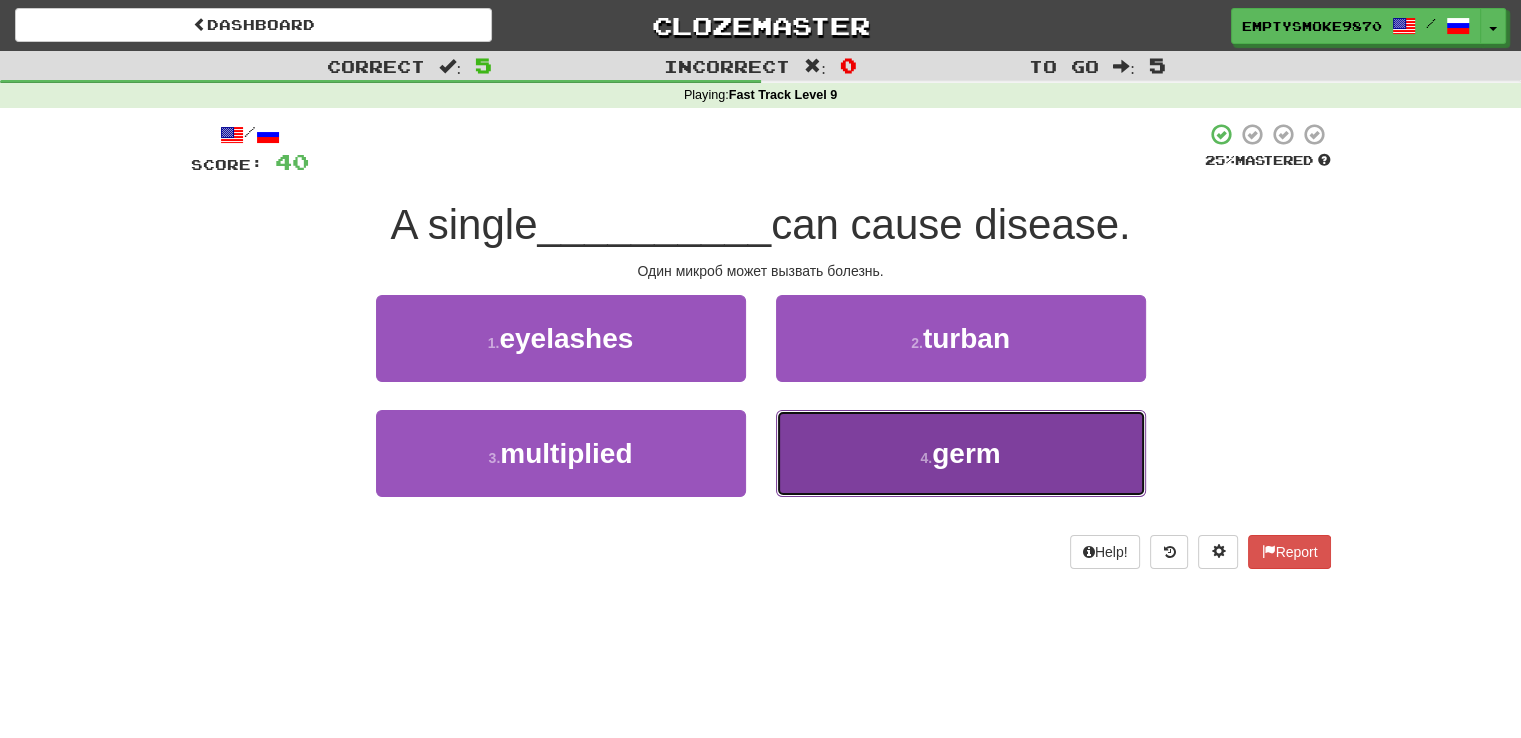 click on "4 .  germ" at bounding box center (961, 453) 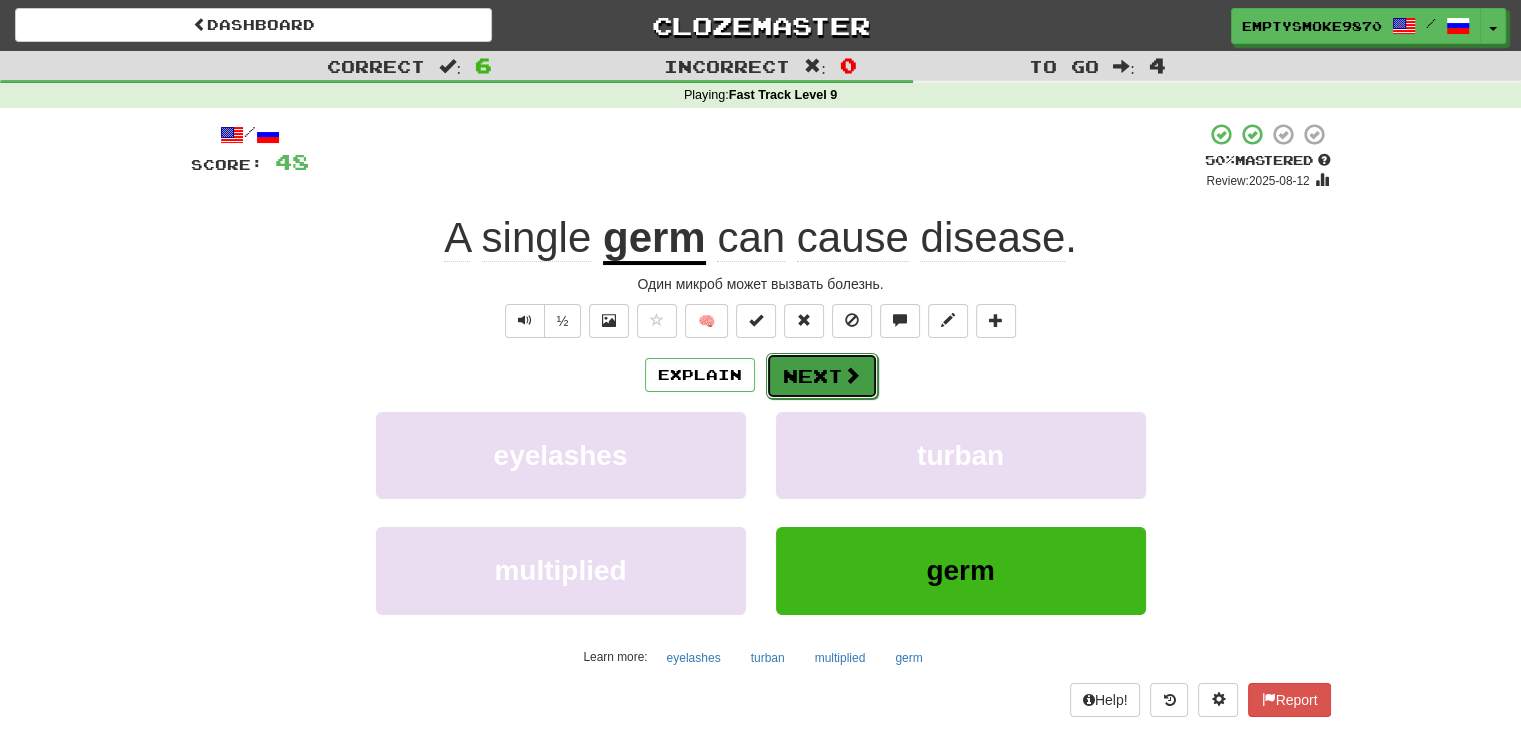click on "Next" at bounding box center [822, 376] 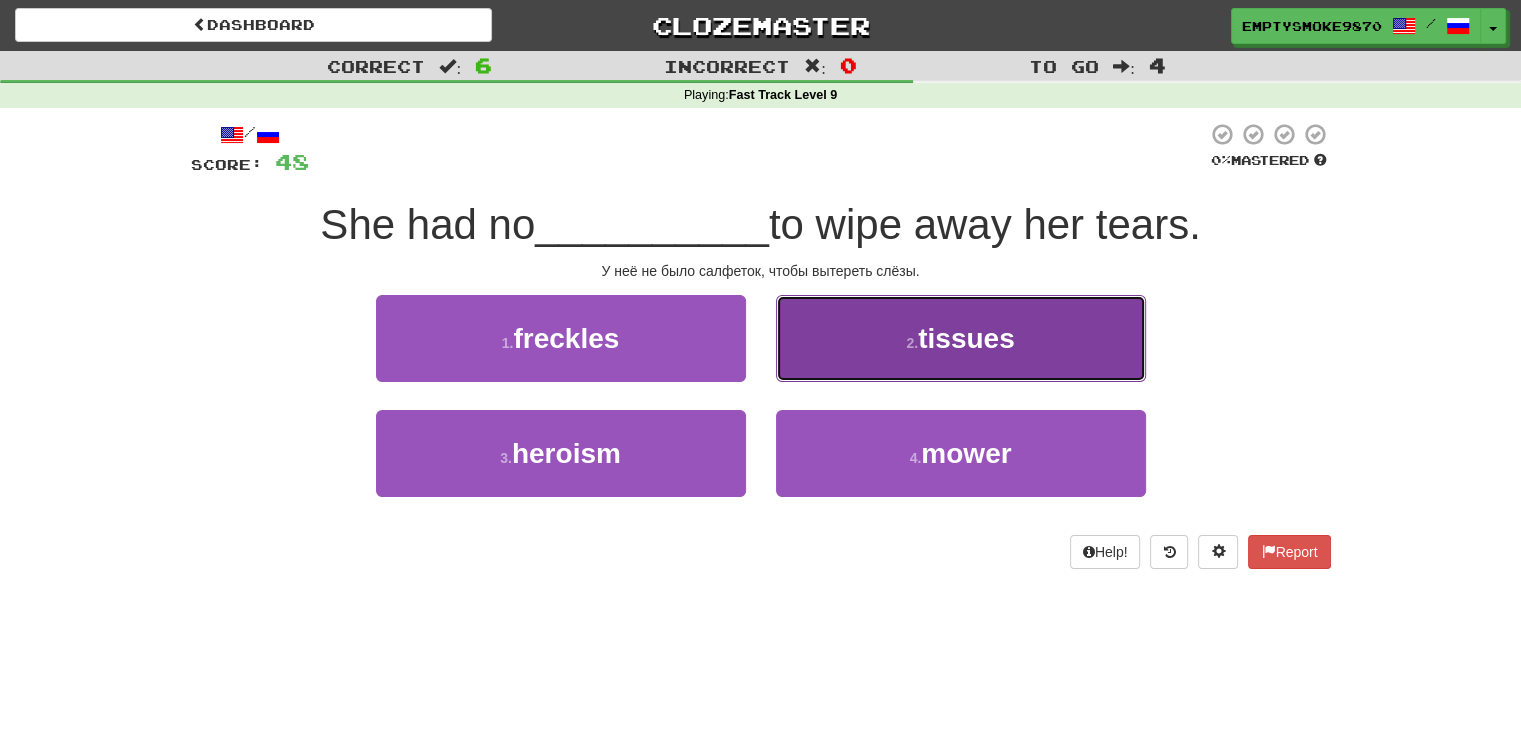 click on "2 .  tissues" at bounding box center [961, 338] 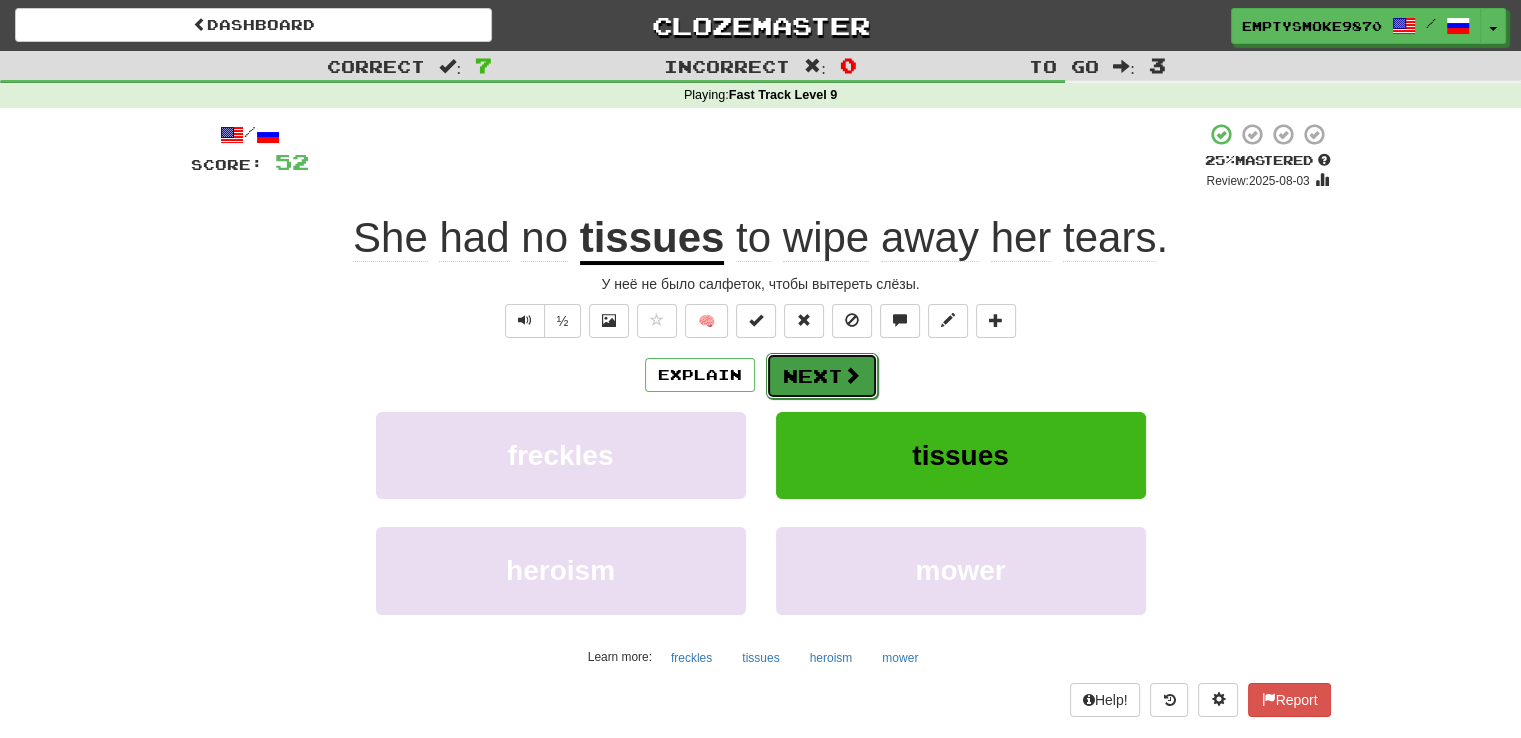 click on "Next" at bounding box center (822, 376) 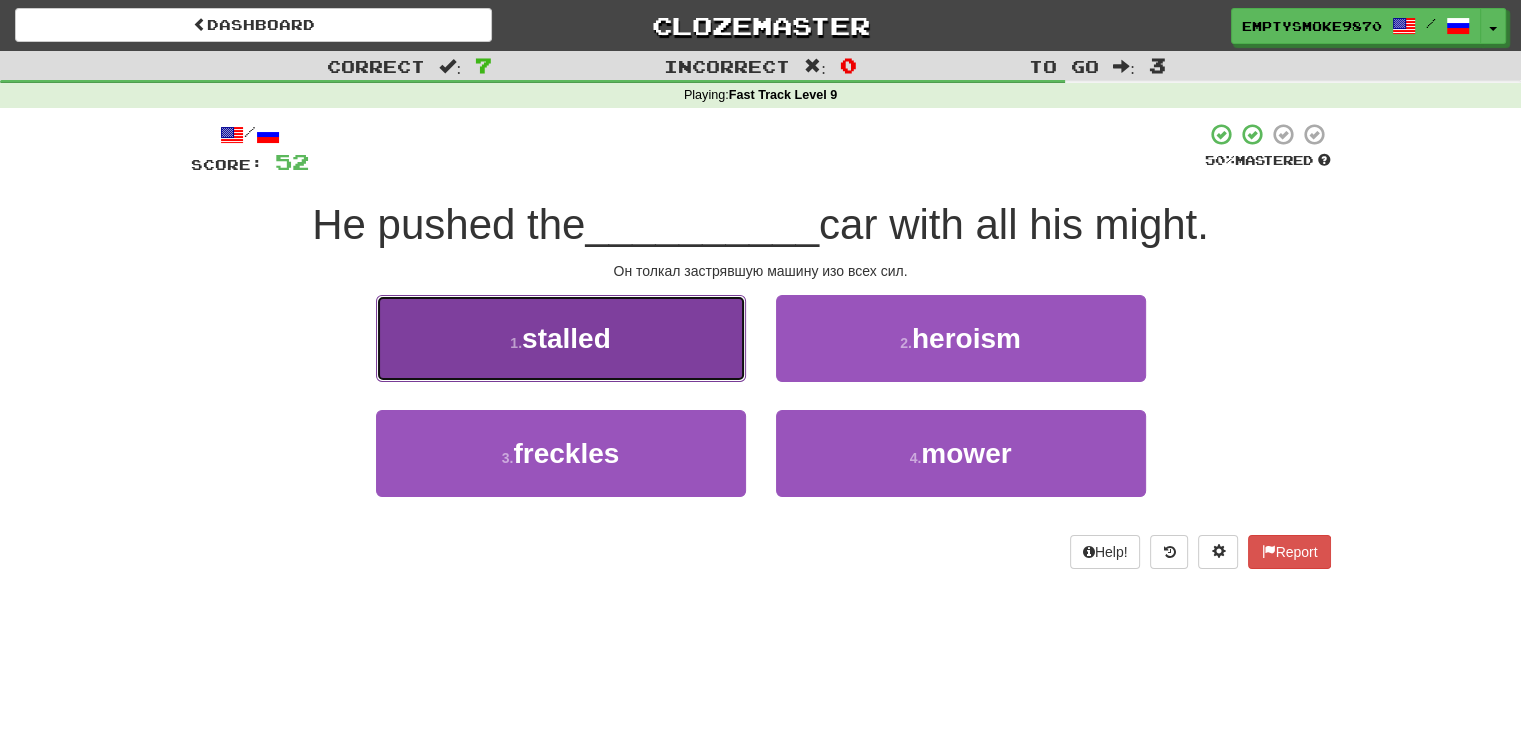 click on "1 .  stalled" at bounding box center (561, 338) 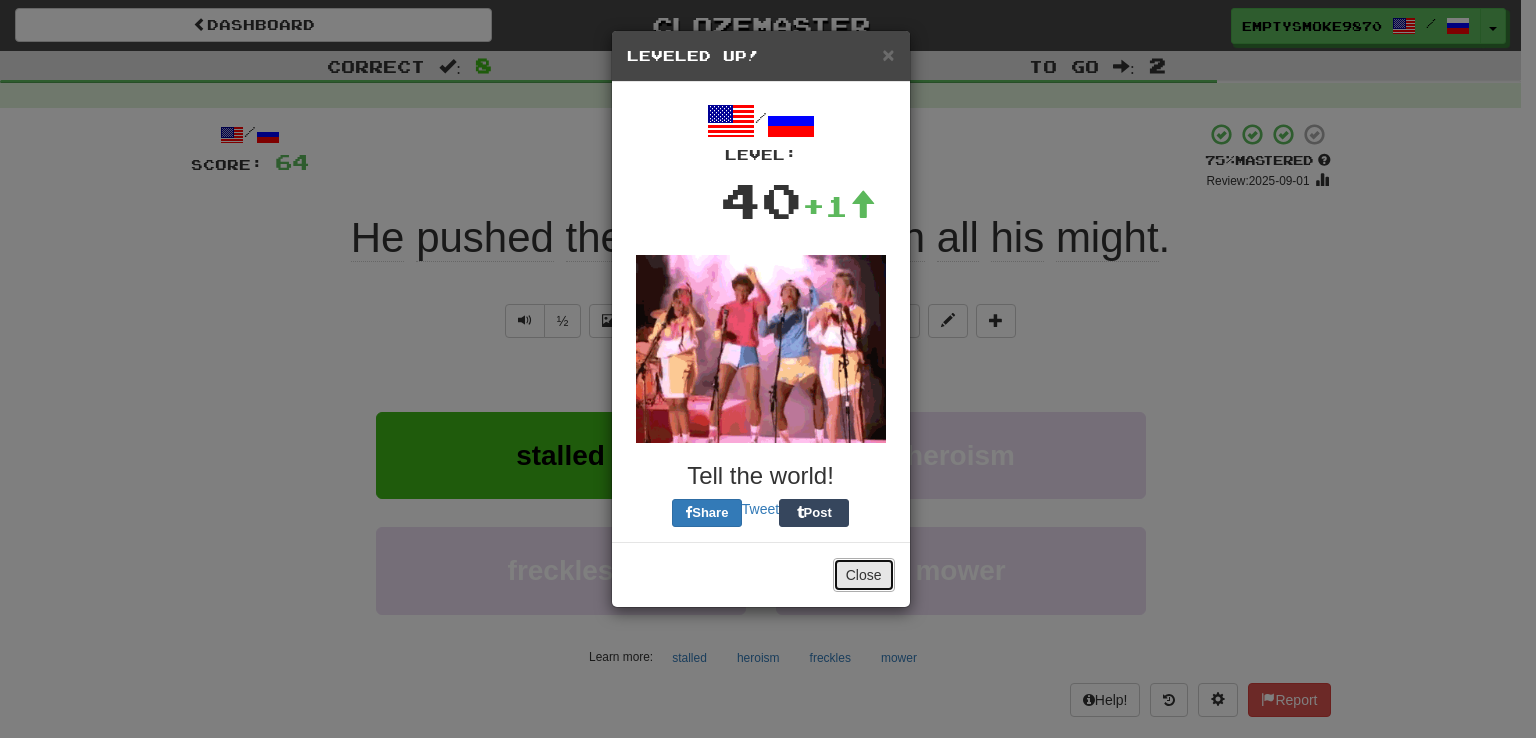 click on "Close" at bounding box center [864, 575] 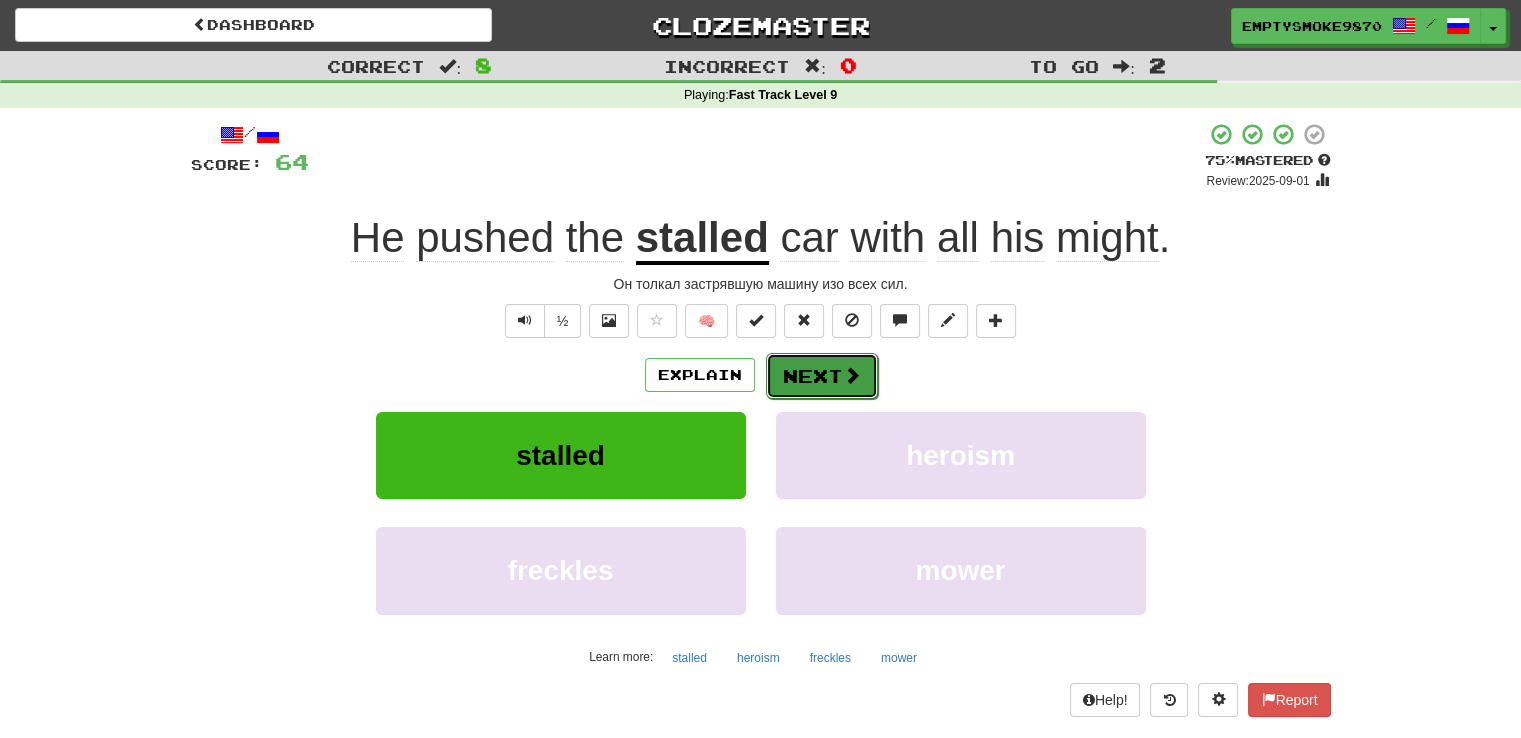 click on "Next" at bounding box center [822, 376] 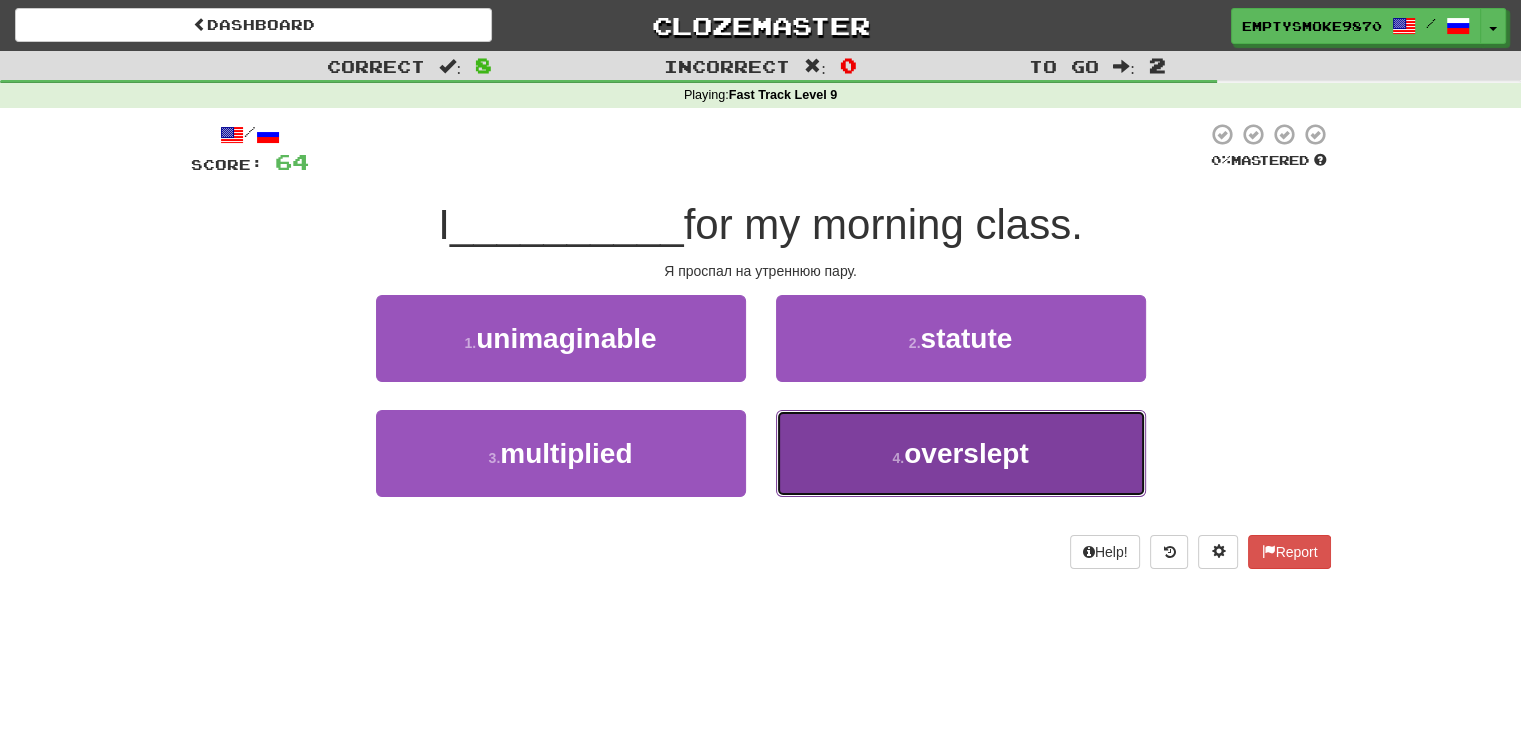 click on "4 .  overslept" at bounding box center [961, 453] 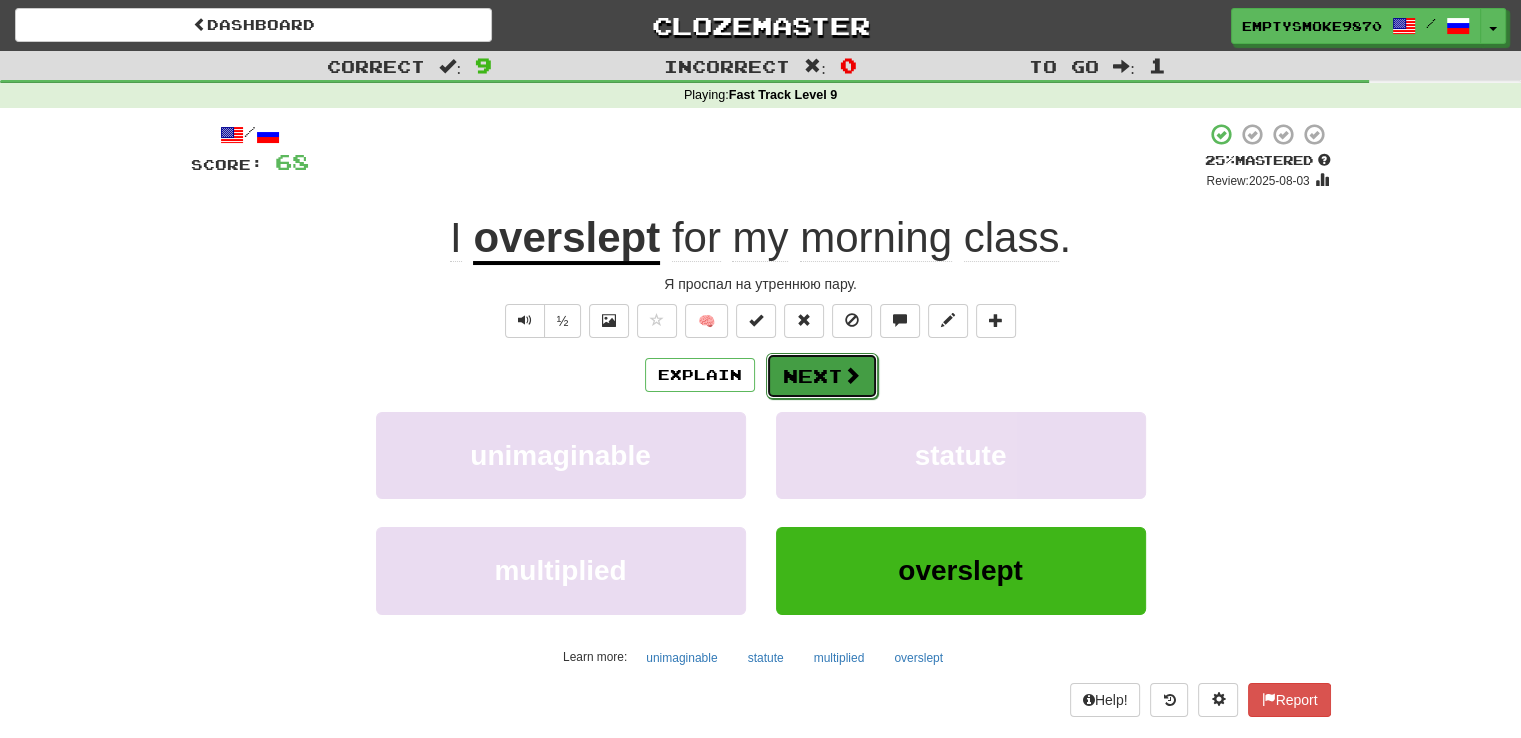 click on "Next" at bounding box center (822, 376) 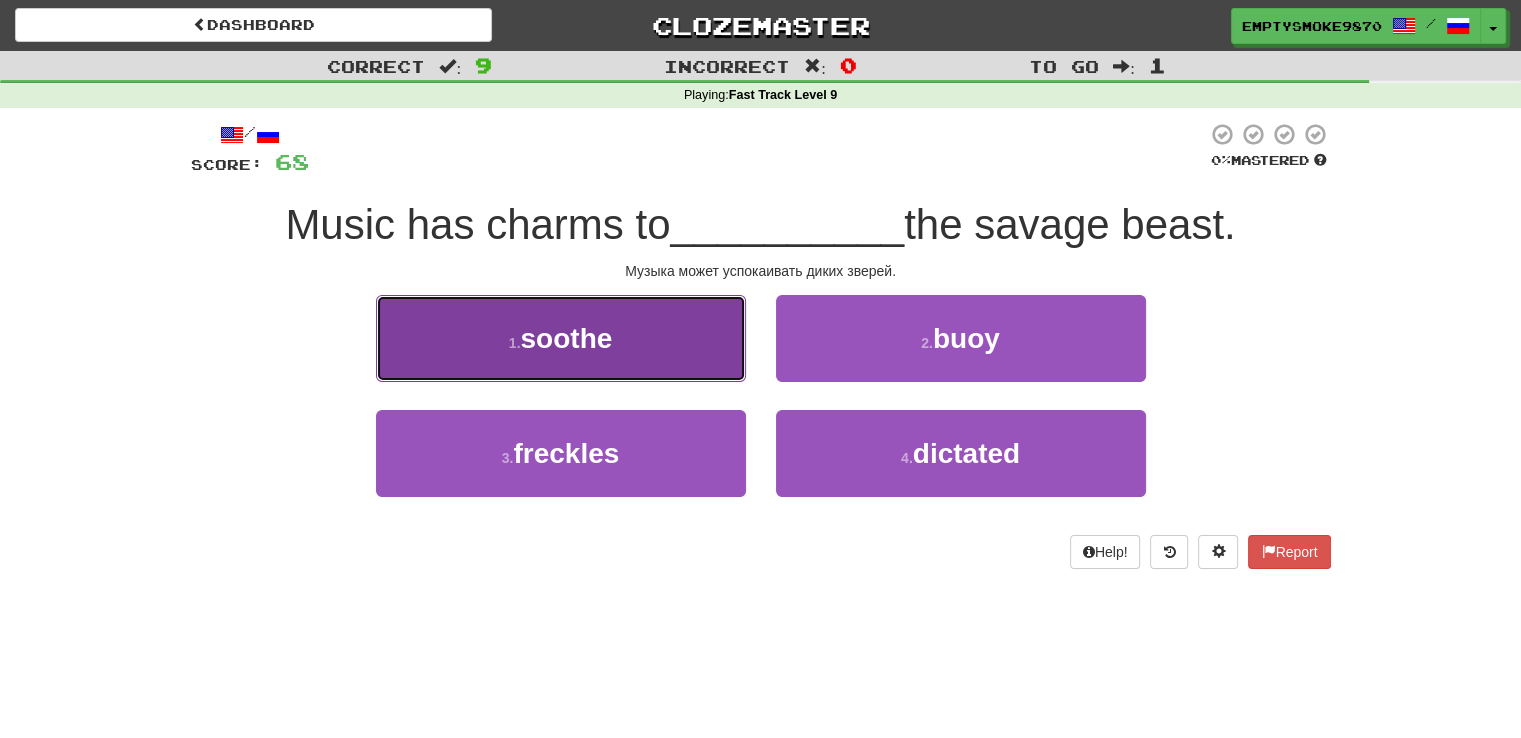 click on "1 .  soothe" at bounding box center (561, 338) 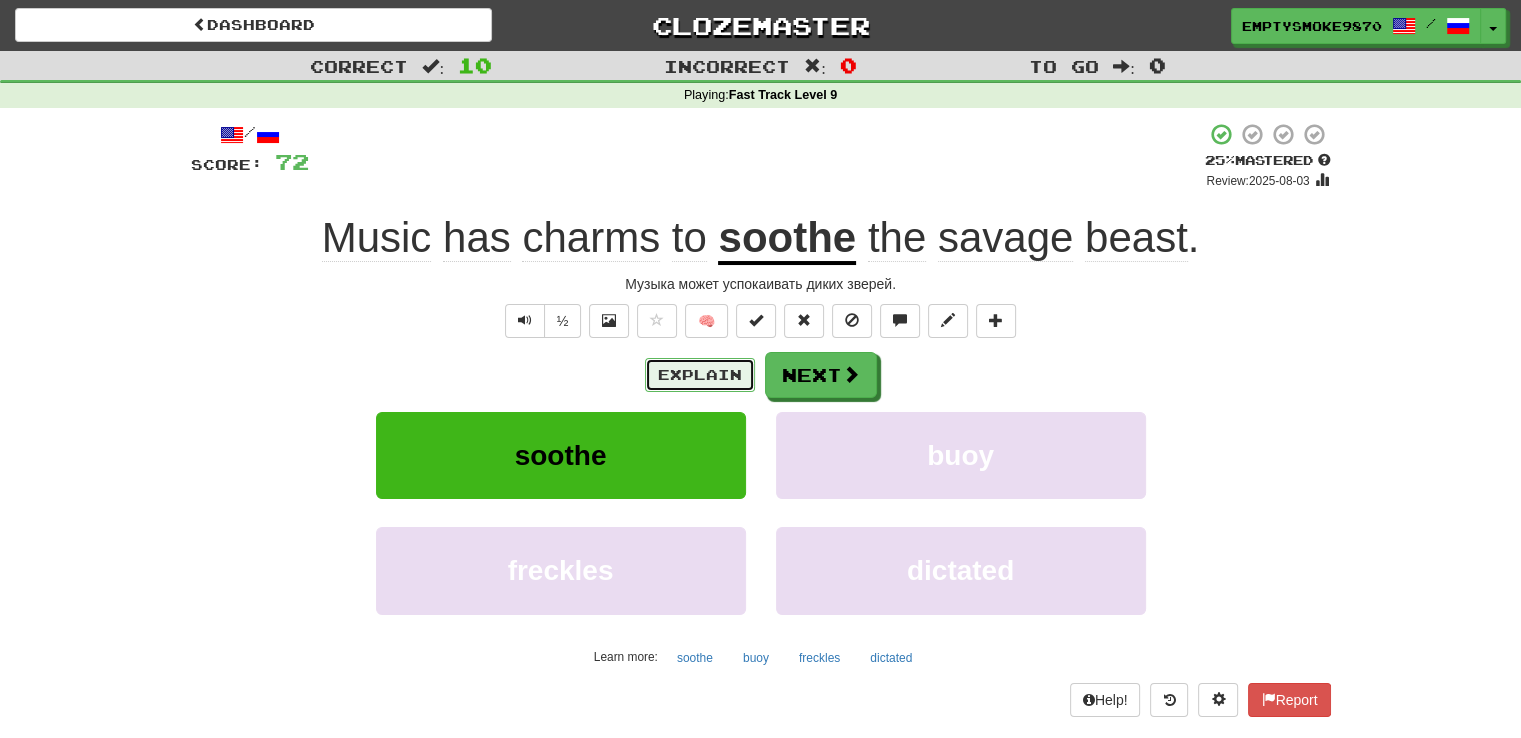 click on "Explain" at bounding box center [700, 375] 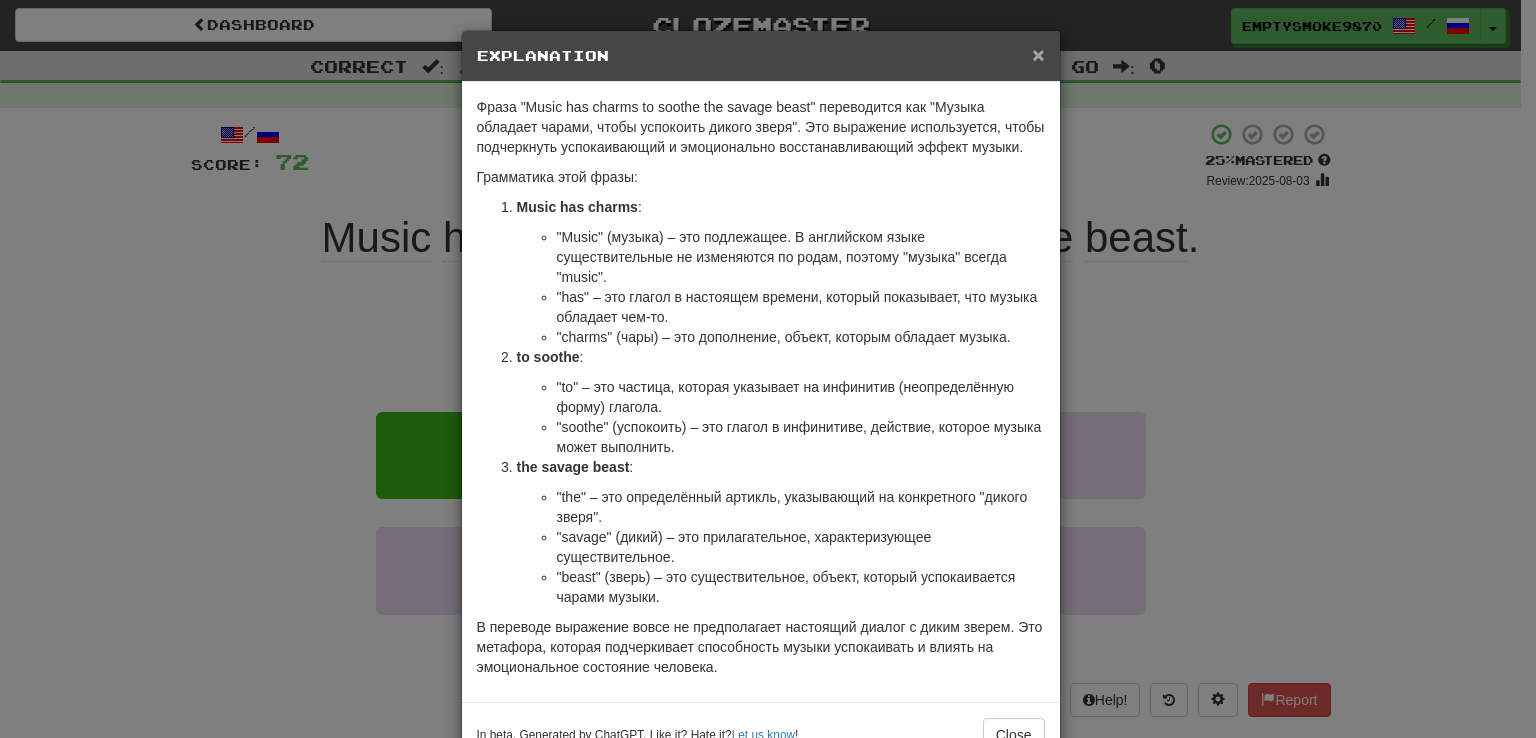 click on "×" at bounding box center [1038, 54] 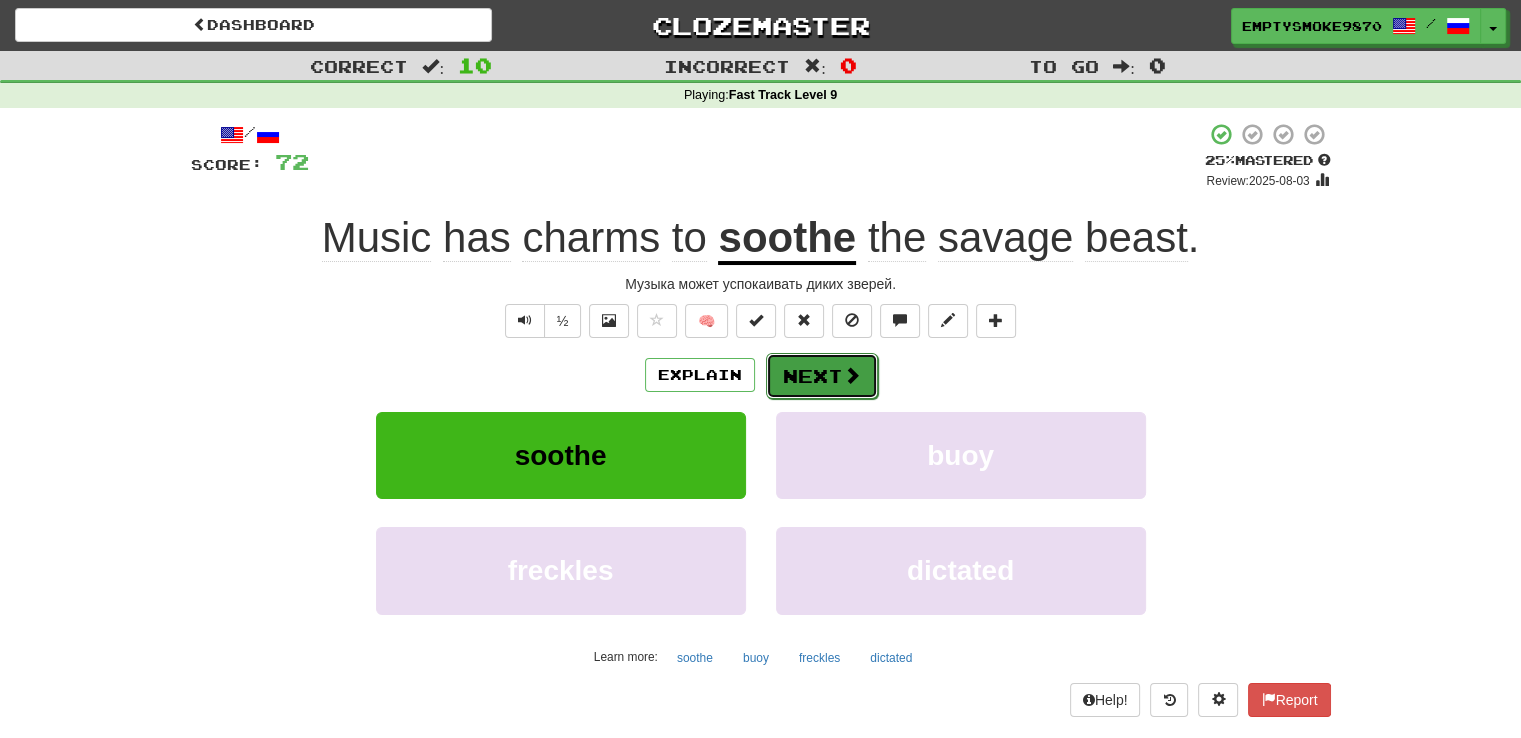 click on "Next" at bounding box center (822, 376) 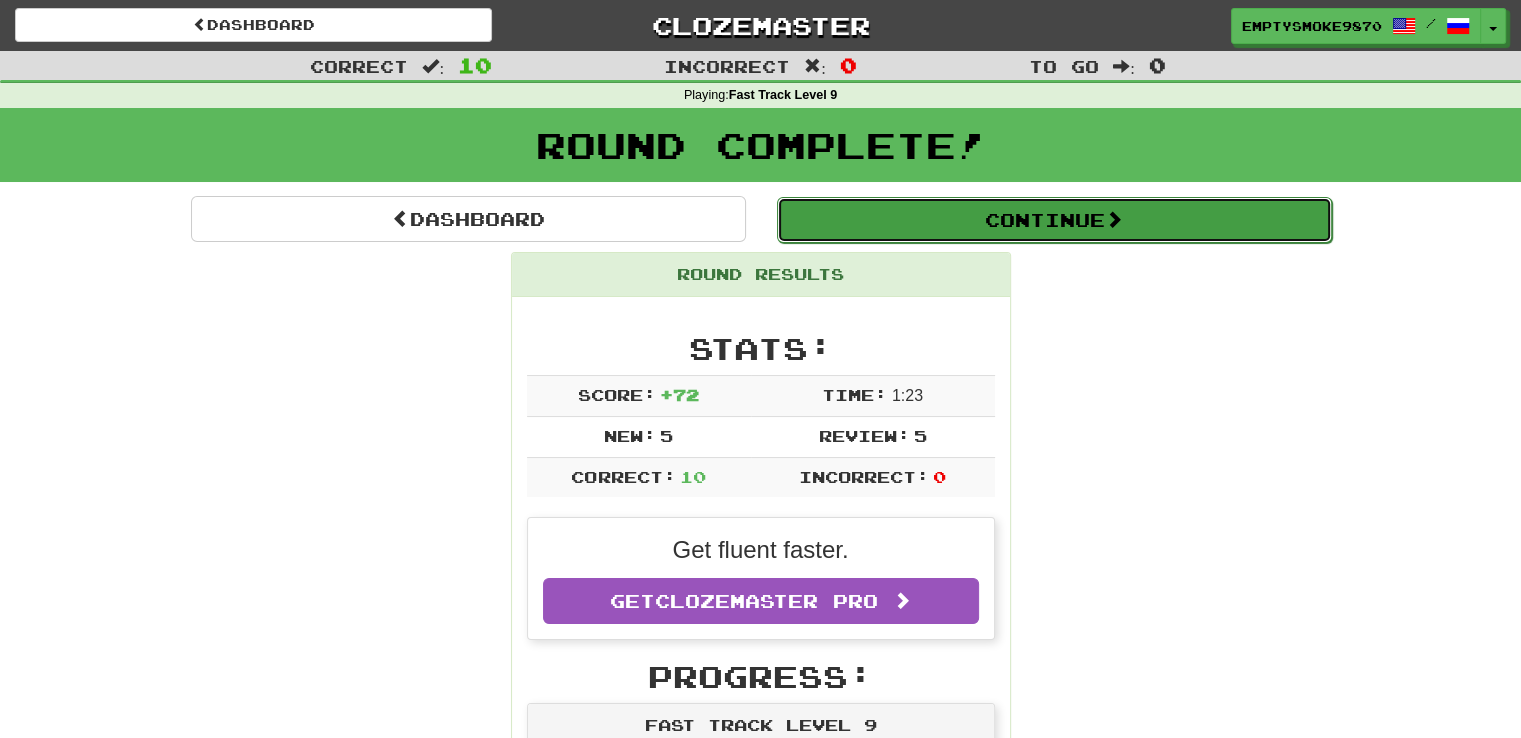 click on "Continue" at bounding box center (1054, 220) 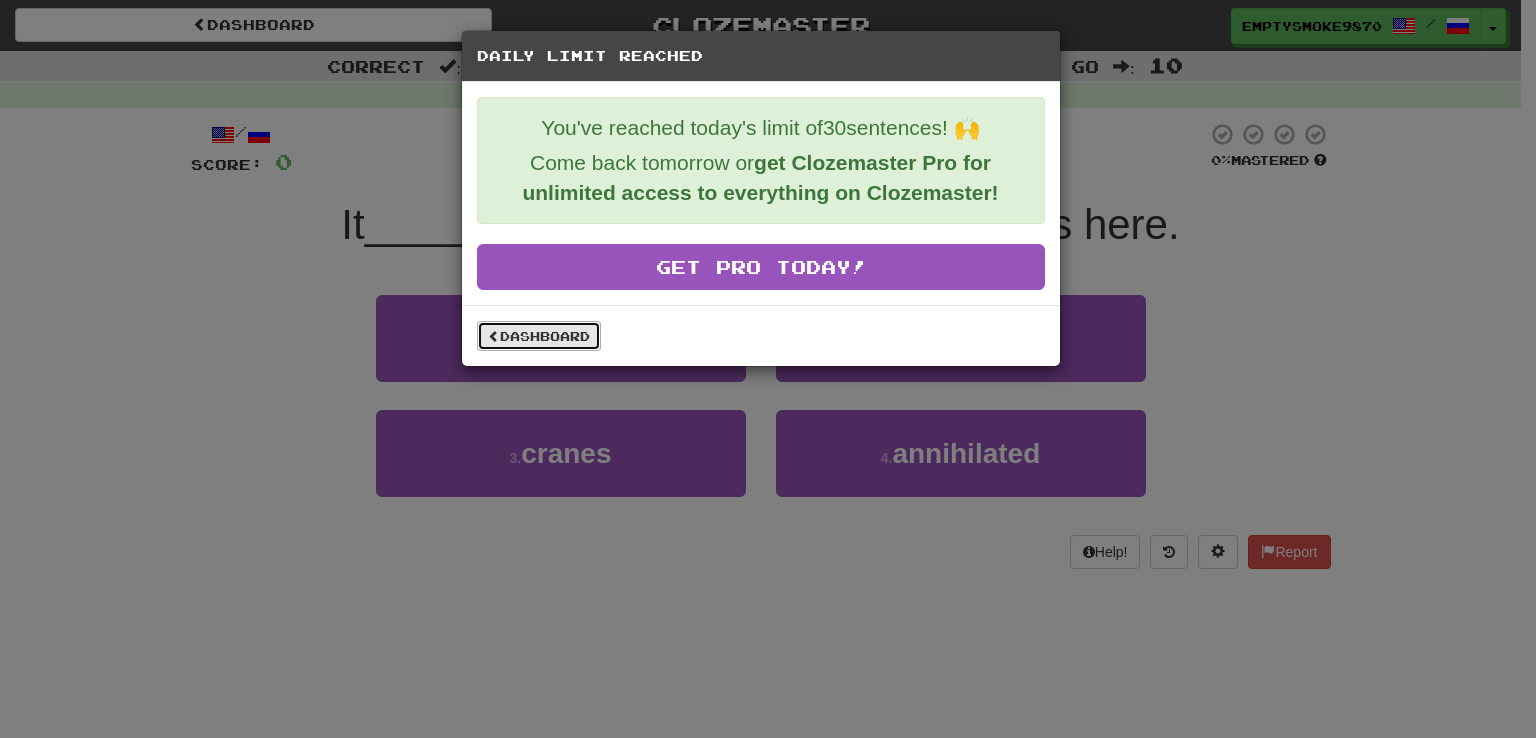 click on "Dashboard" at bounding box center [539, 336] 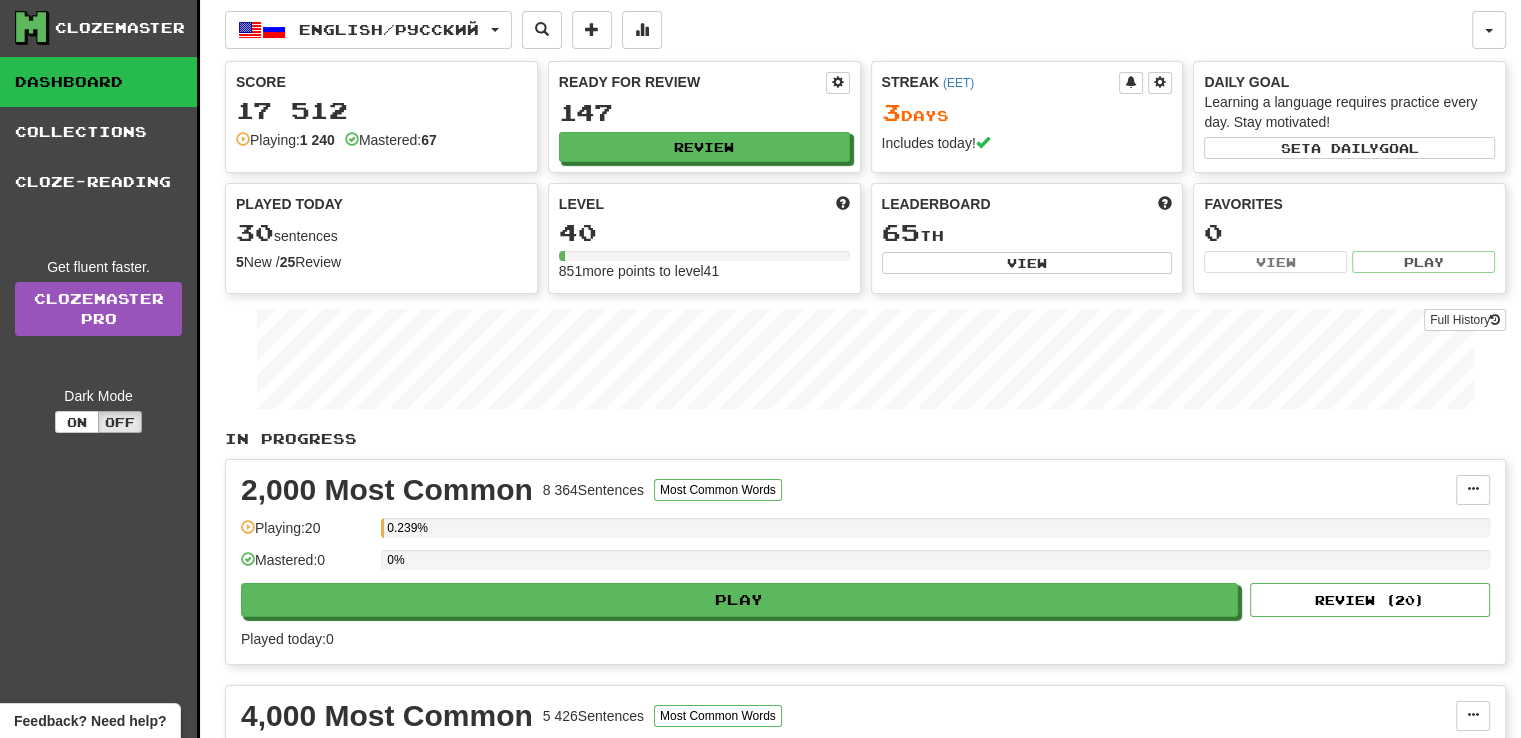 scroll, scrollTop: 0, scrollLeft: 0, axis: both 